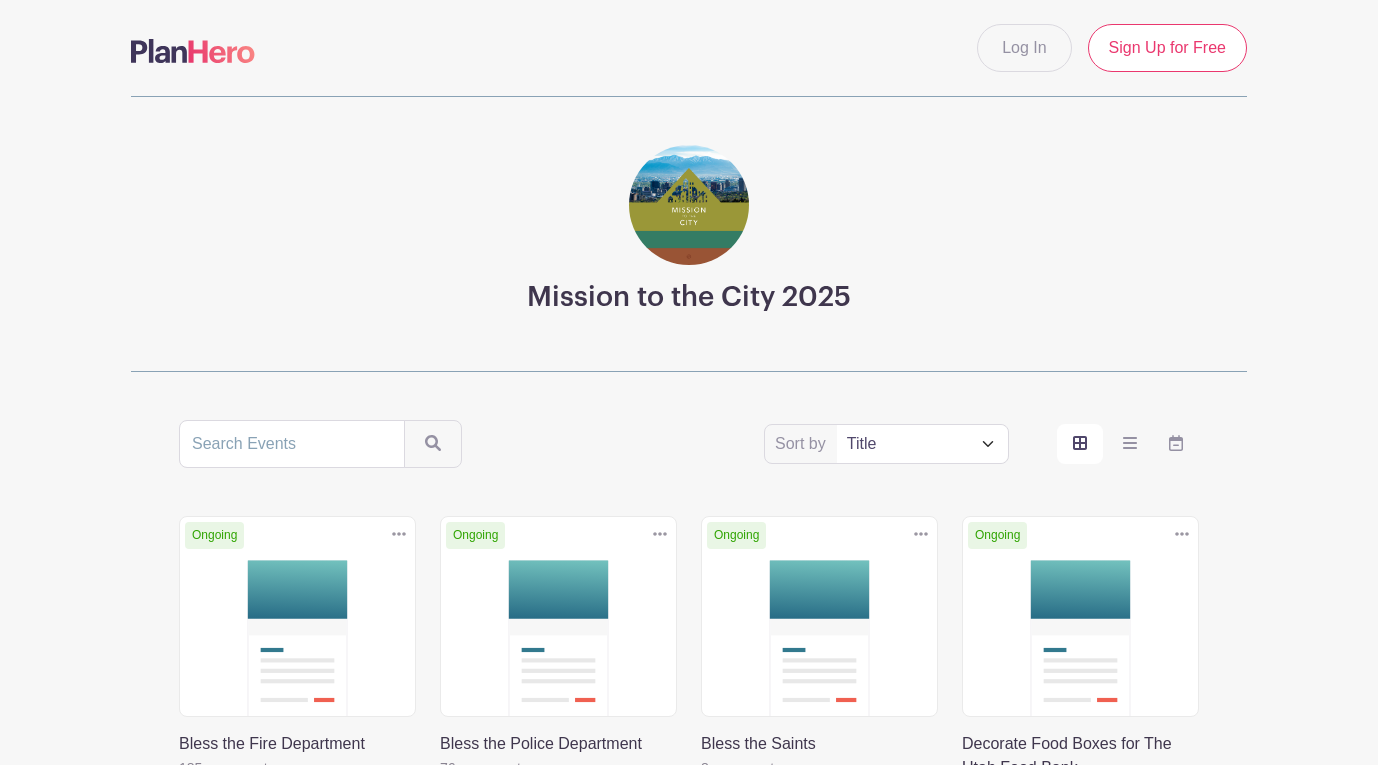 scroll, scrollTop: 0, scrollLeft: 0, axis: both 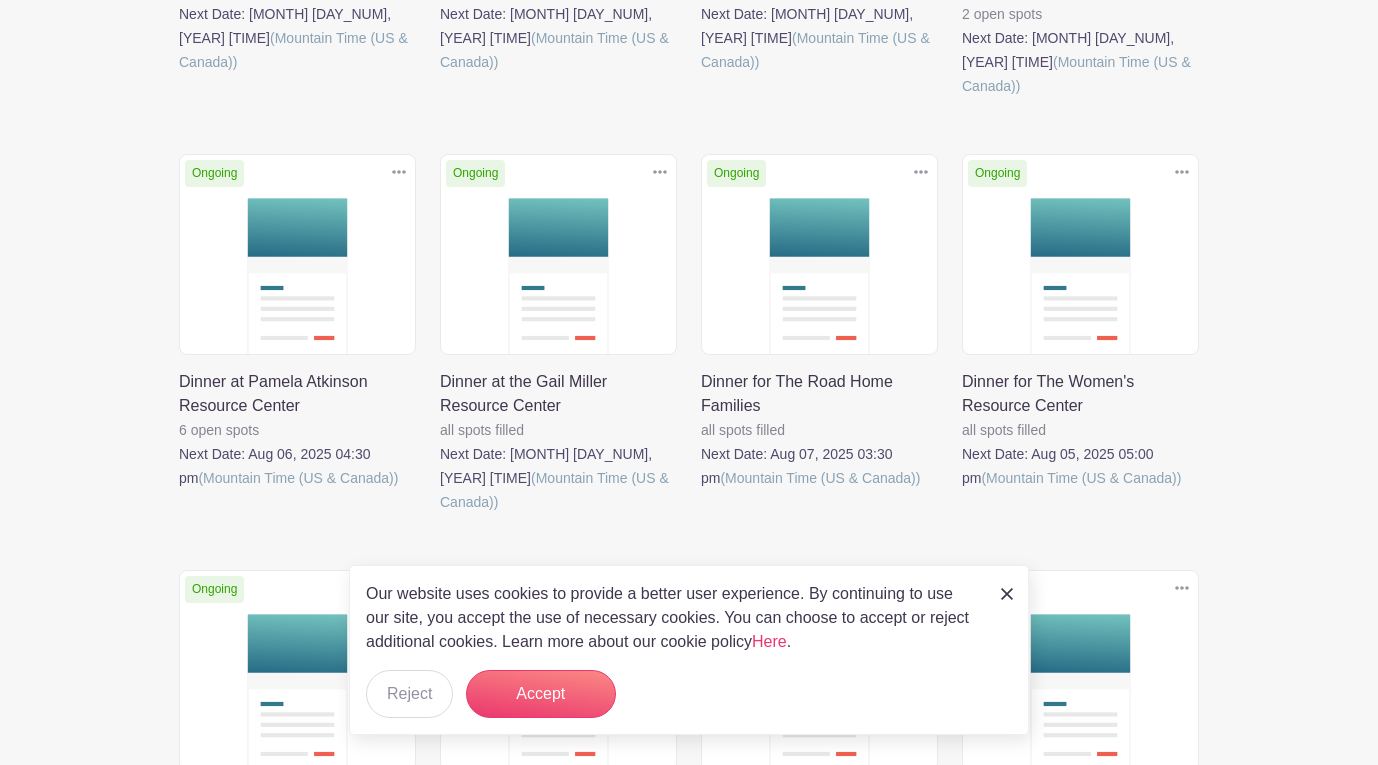 click at bounding box center [962, 490] 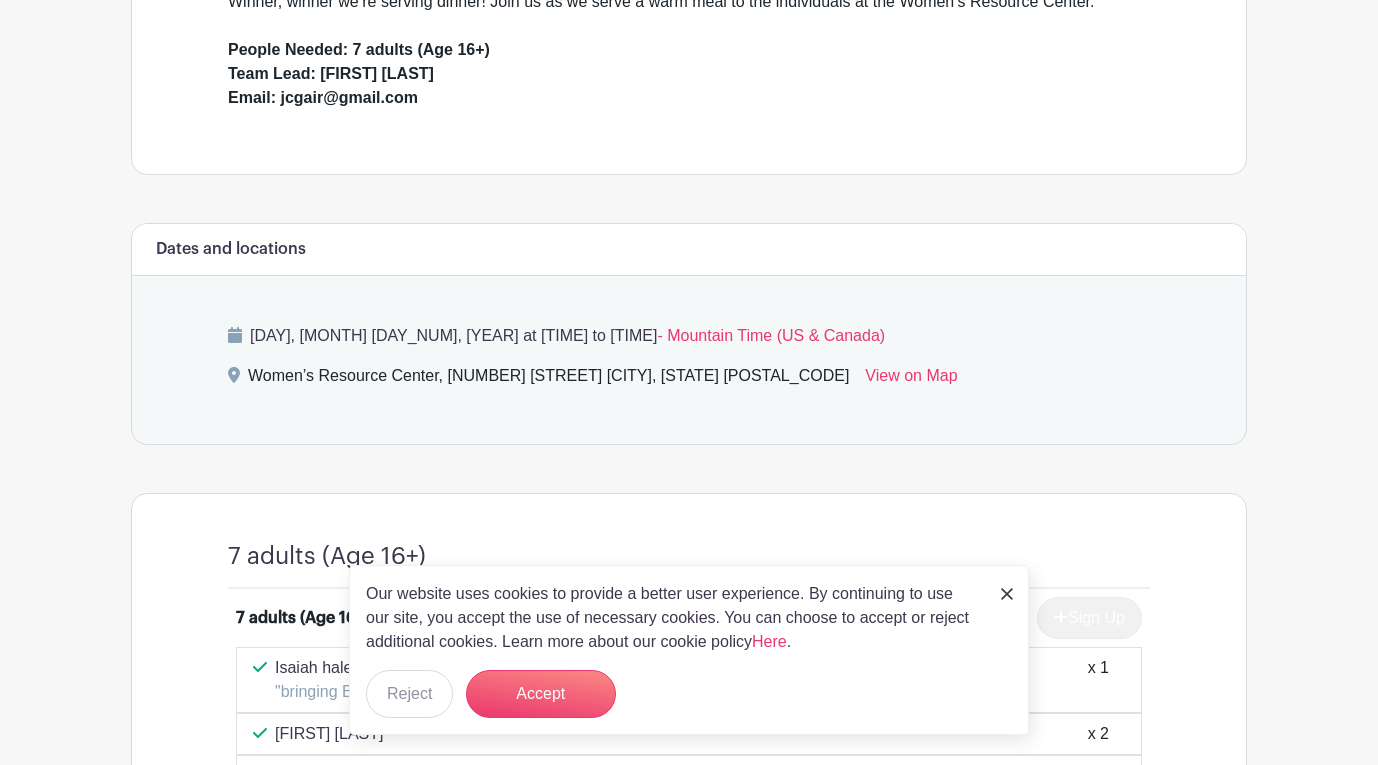 scroll, scrollTop: 689, scrollLeft: 0, axis: vertical 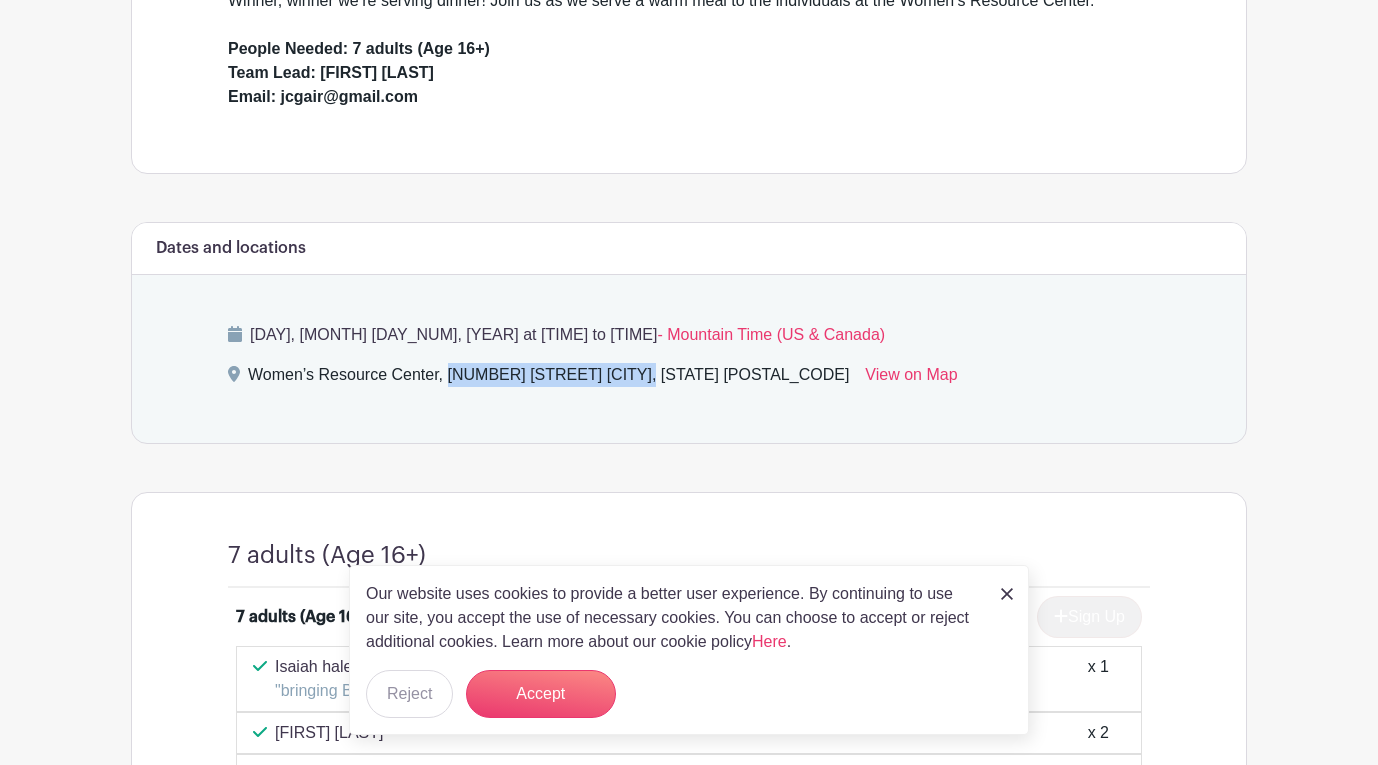 drag, startPoint x: 570, startPoint y: 370, endPoint x: 397, endPoint y: 374, distance: 173.04623 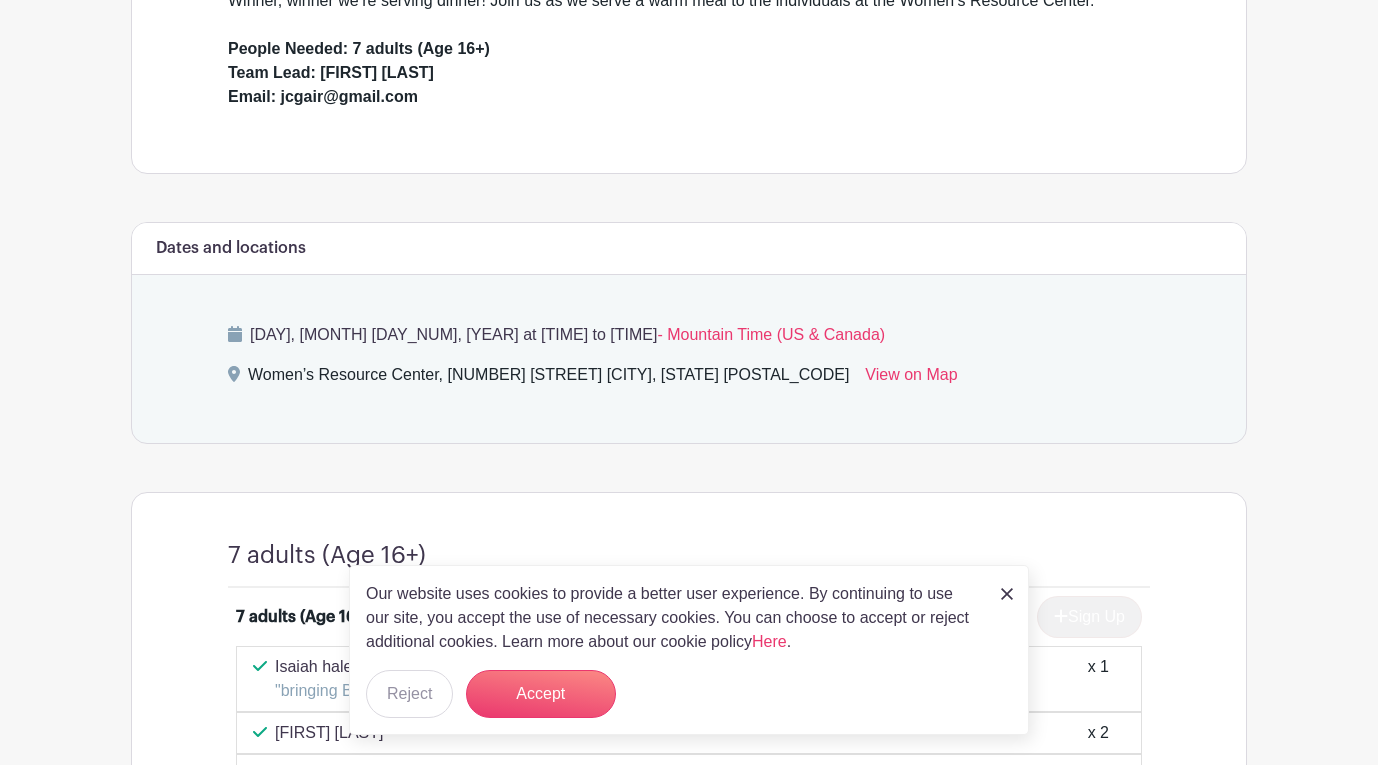 click on "Women’s Resource Center,
[NUMBER] [STREET] [CITY], [STATE] [POSTAL_CODE]" at bounding box center [548, 379] 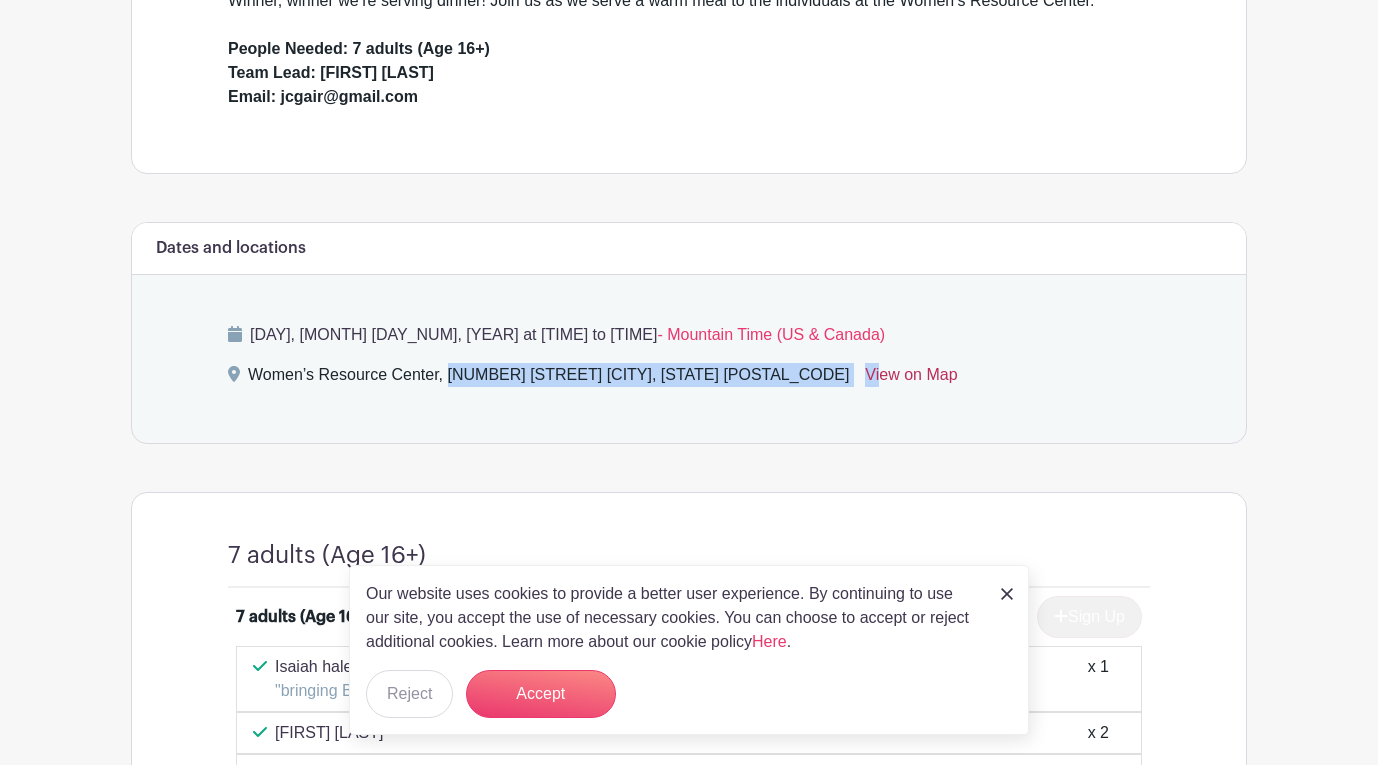drag, startPoint x: 457, startPoint y: 374, endPoint x: 799, endPoint y: 373, distance: 342.00146 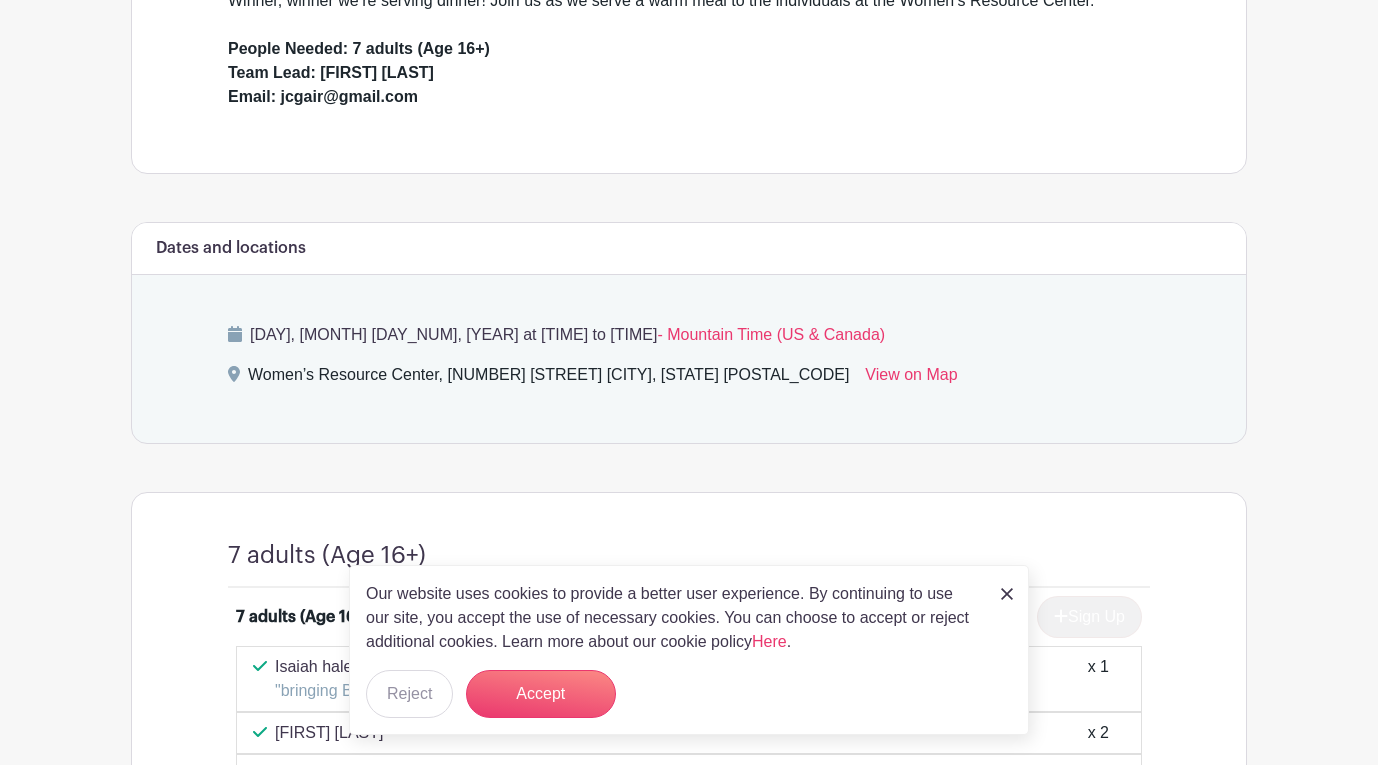 click on "Women’s Resource Center,
[NUMBER] [STREET] [CITY], [STATE] [POSTAL_CODE]" at bounding box center [548, 379] 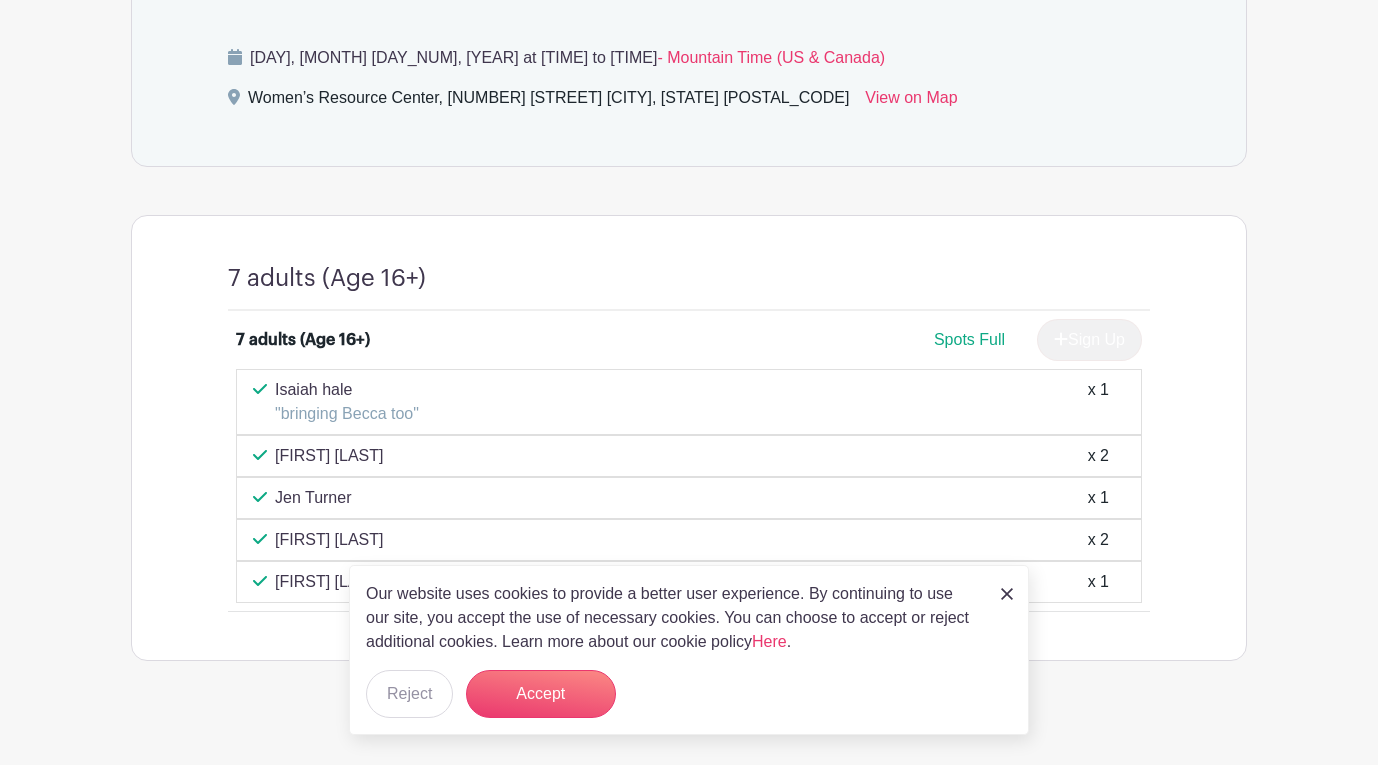 scroll, scrollTop: 987, scrollLeft: 0, axis: vertical 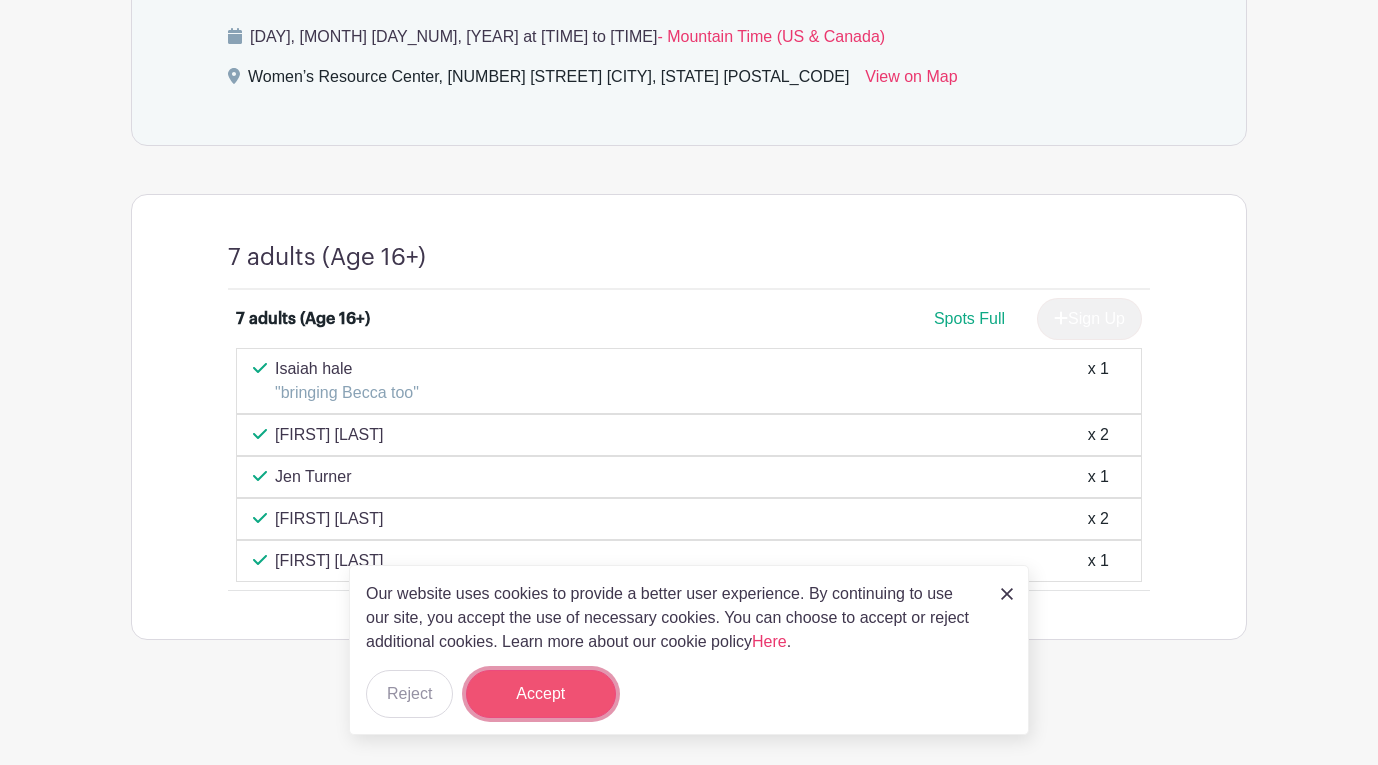 click on "Accept" at bounding box center (541, 694) 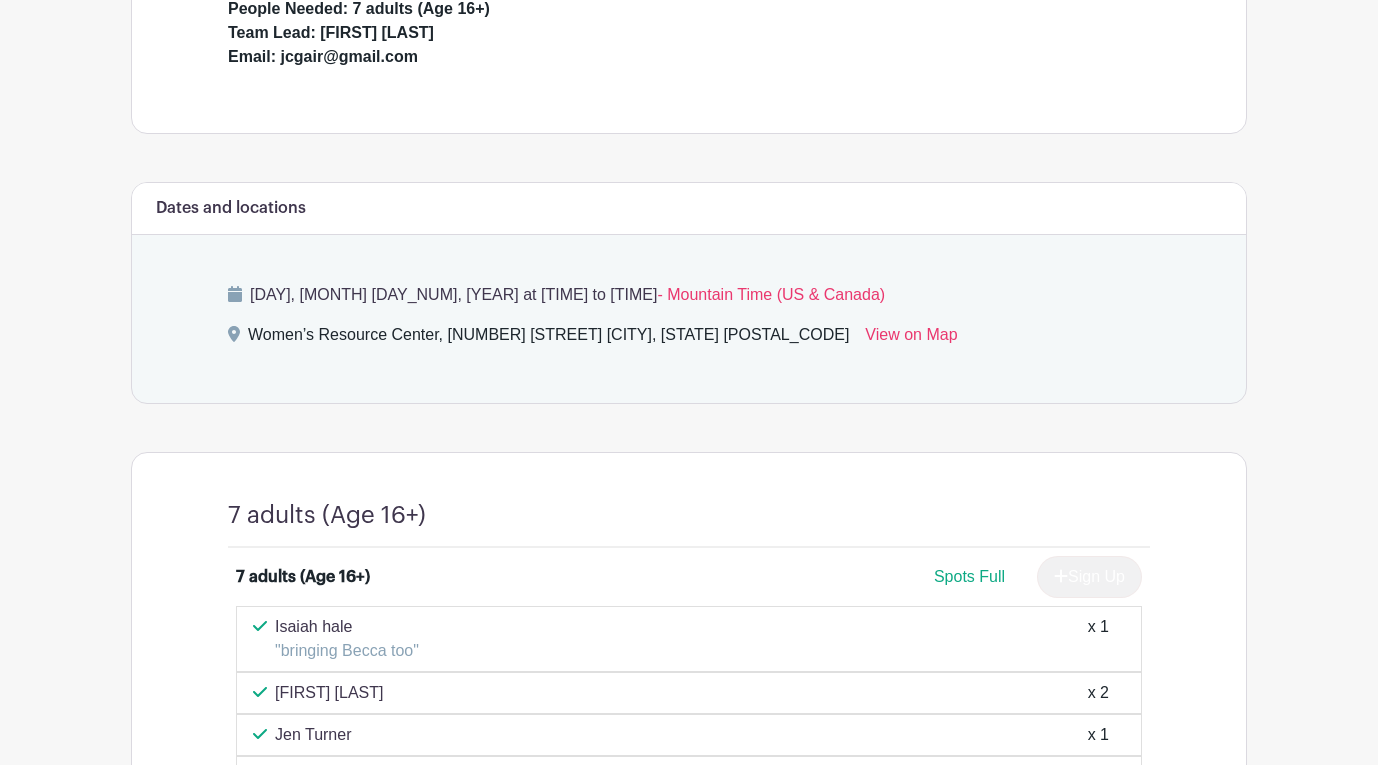 scroll, scrollTop: 865, scrollLeft: 0, axis: vertical 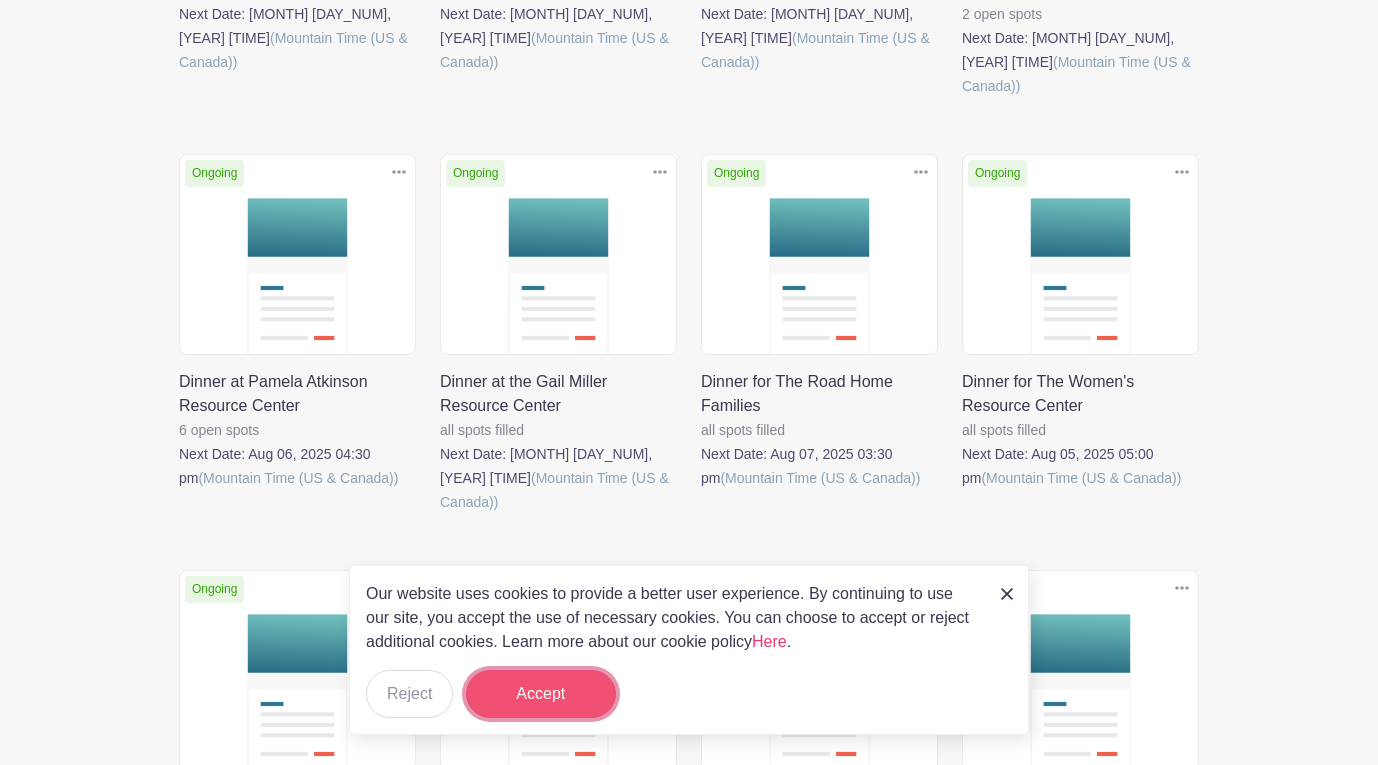 click on "Accept" at bounding box center (541, 694) 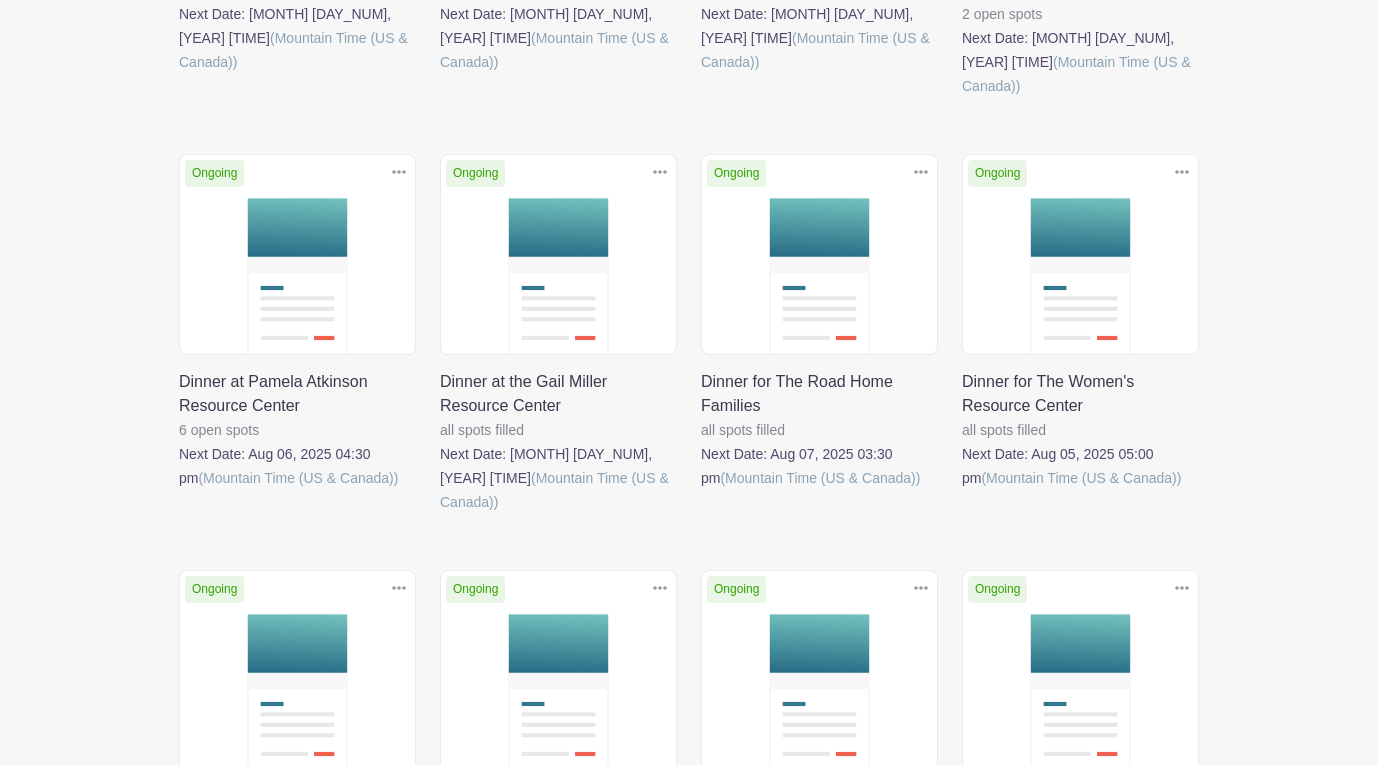 click at bounding box center [440, 514] 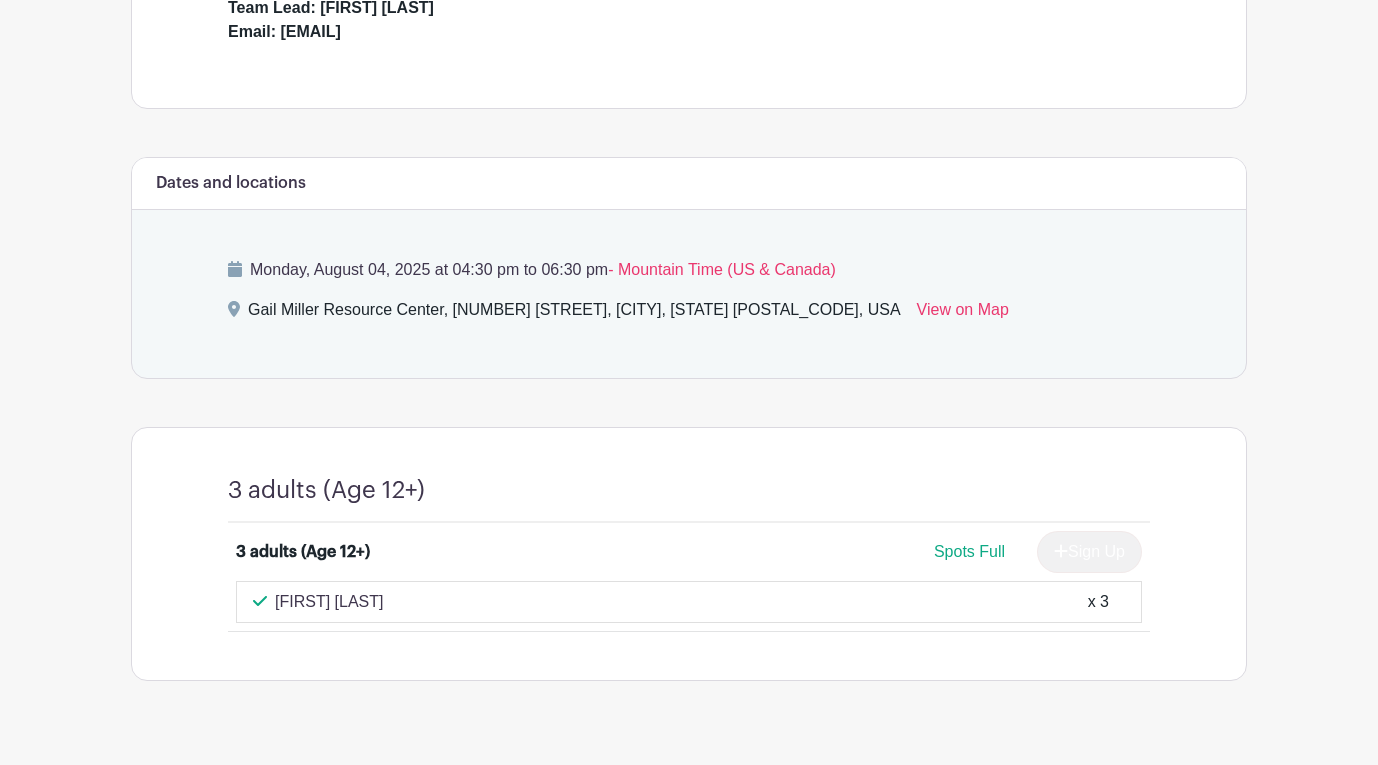 scroll, scrollTop: 819, scrollLeft: 0, axis: vertical 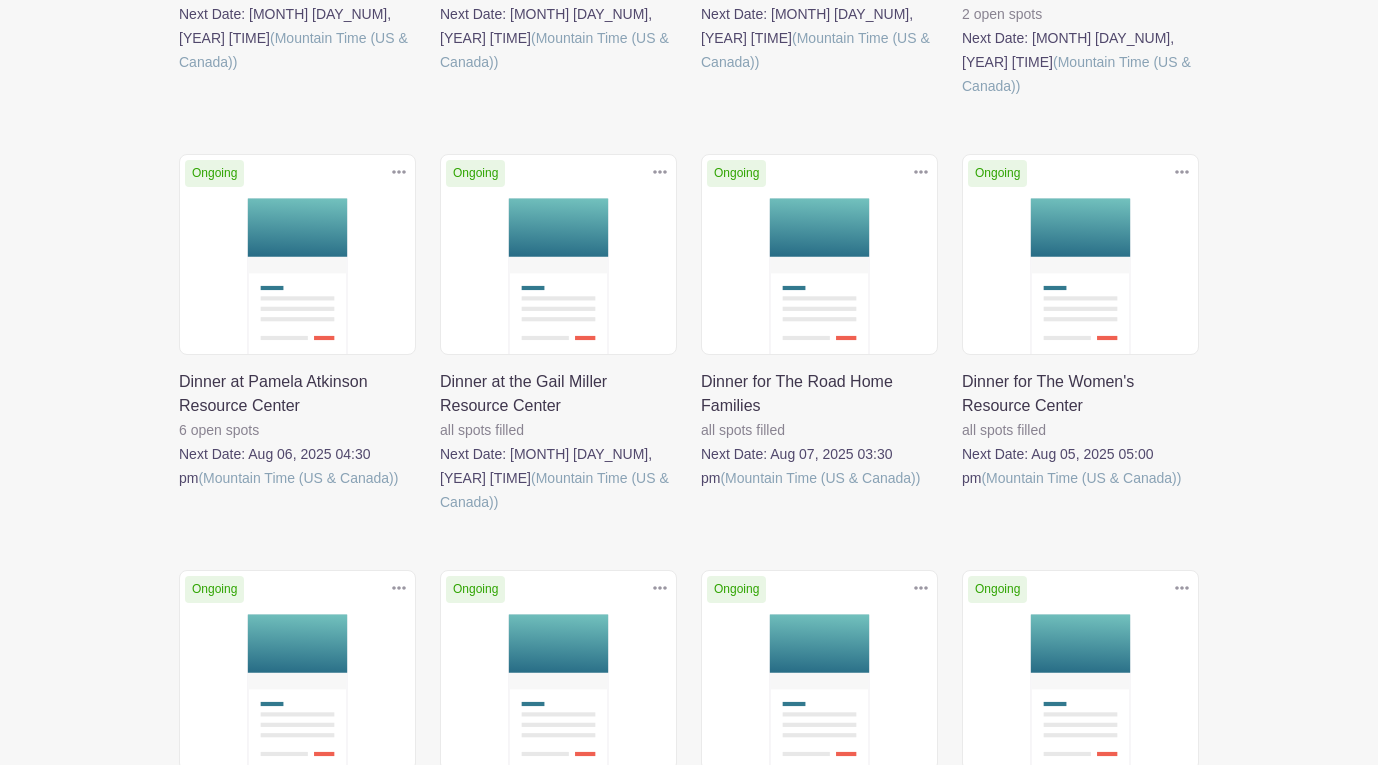 click at bounding box center (179, 490) 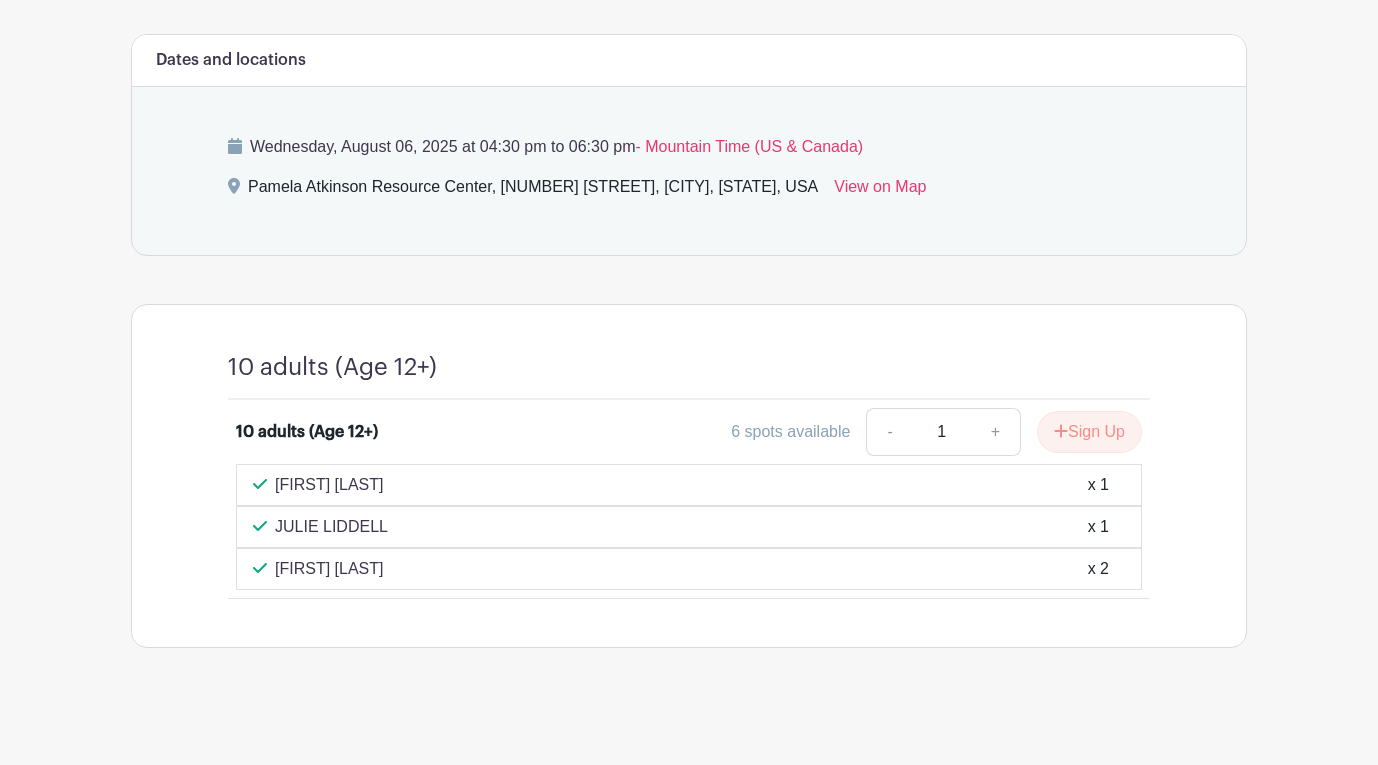 scroll, scrollTop: 909, scrollLeft: 0, axis: vertical 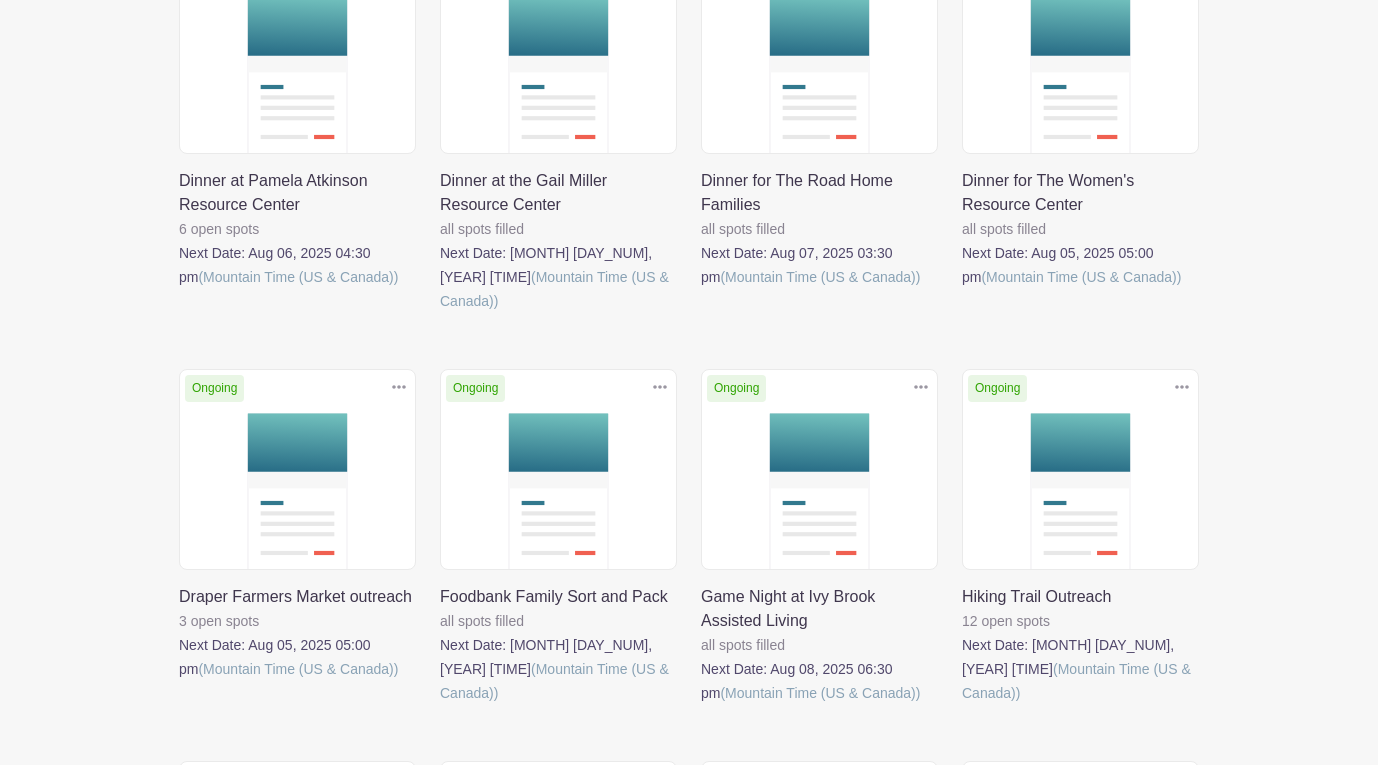 click at bounding box center [701, 289] 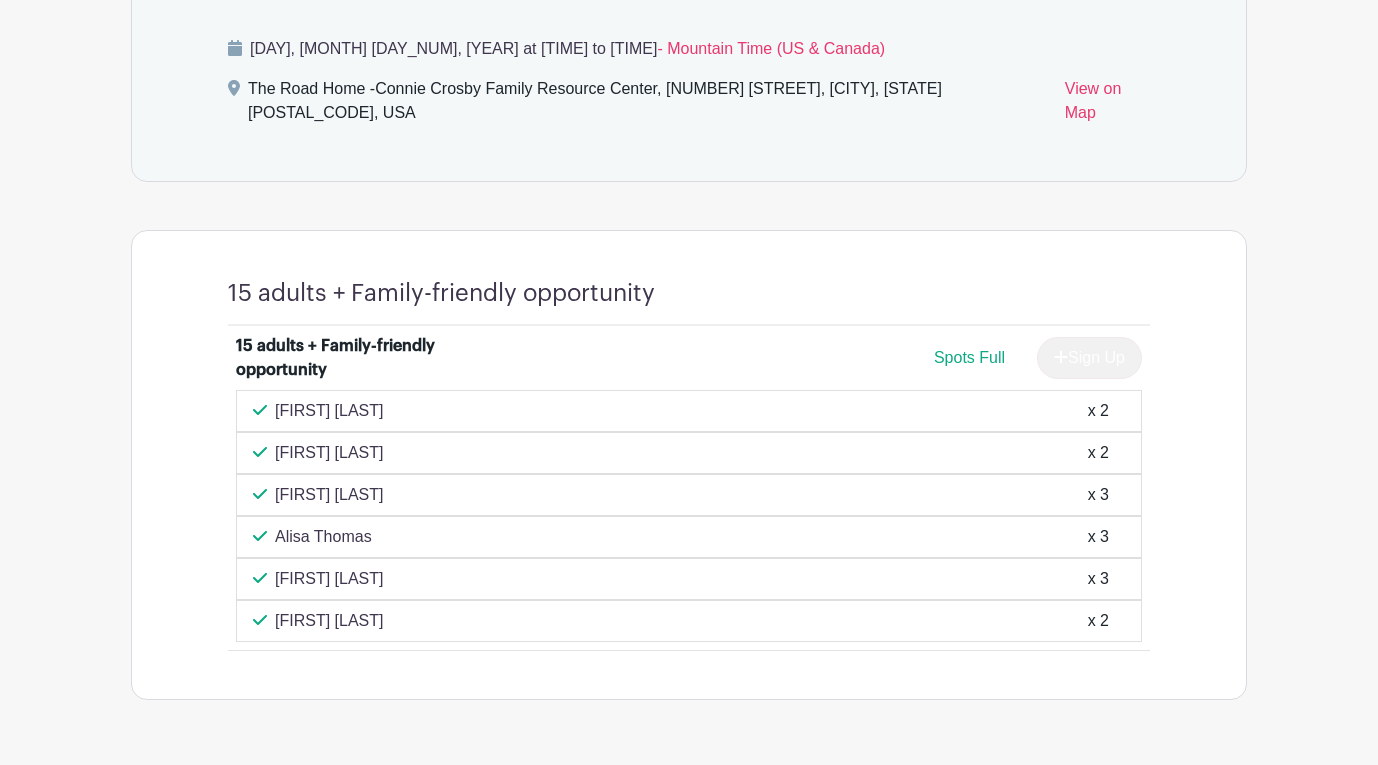 scroll, scrollTop: 1035, scrollLeft: 0, axis: vertical 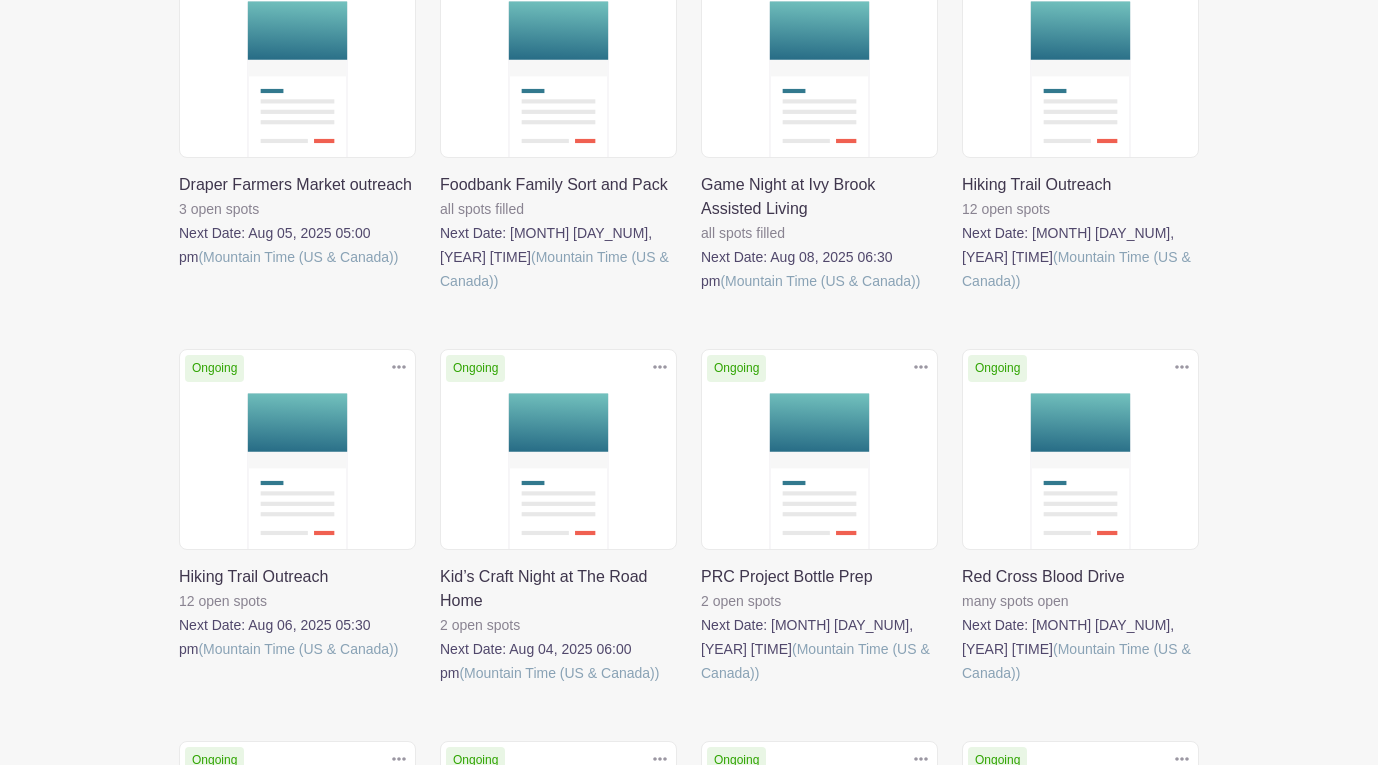 click at bounding box center [440, 685] 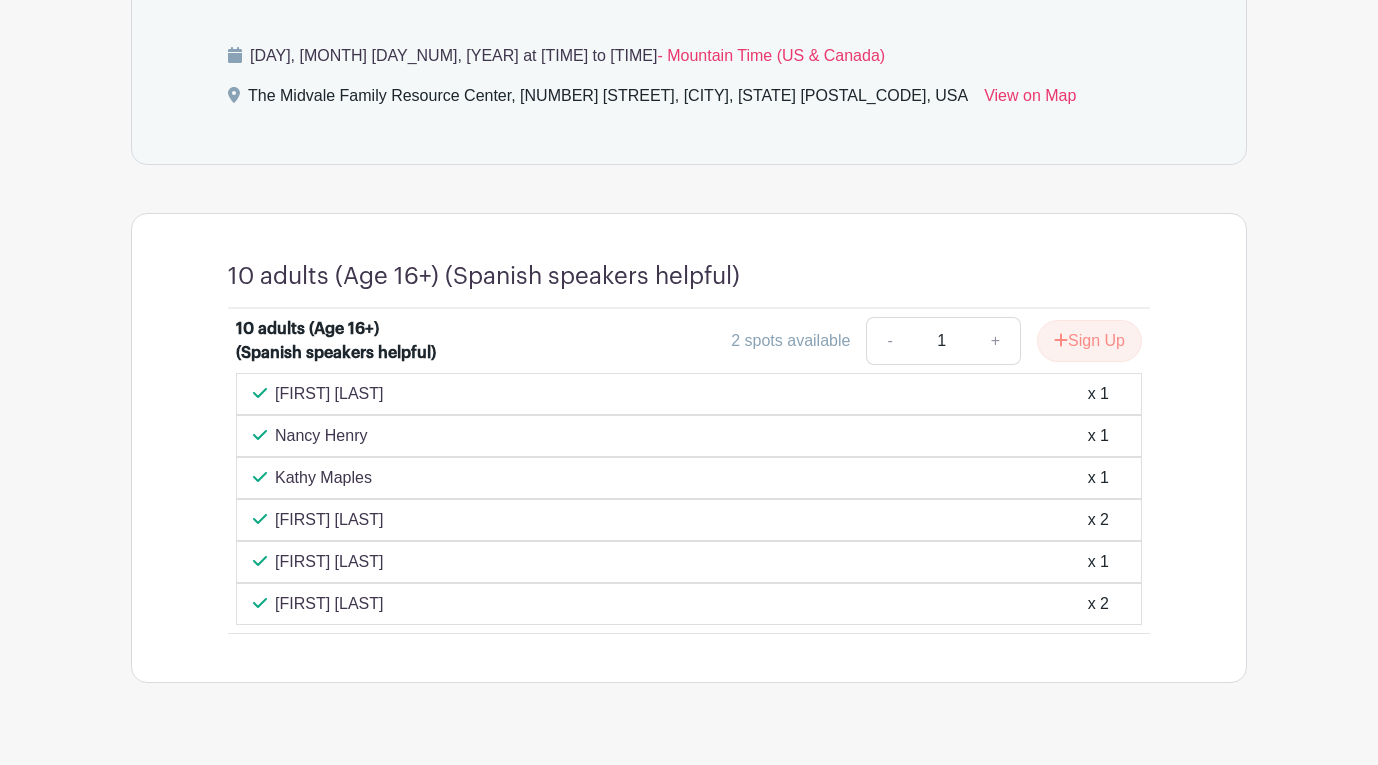 scroll, scrollTop: 1035, scrollLeft: 0, axis: vertical 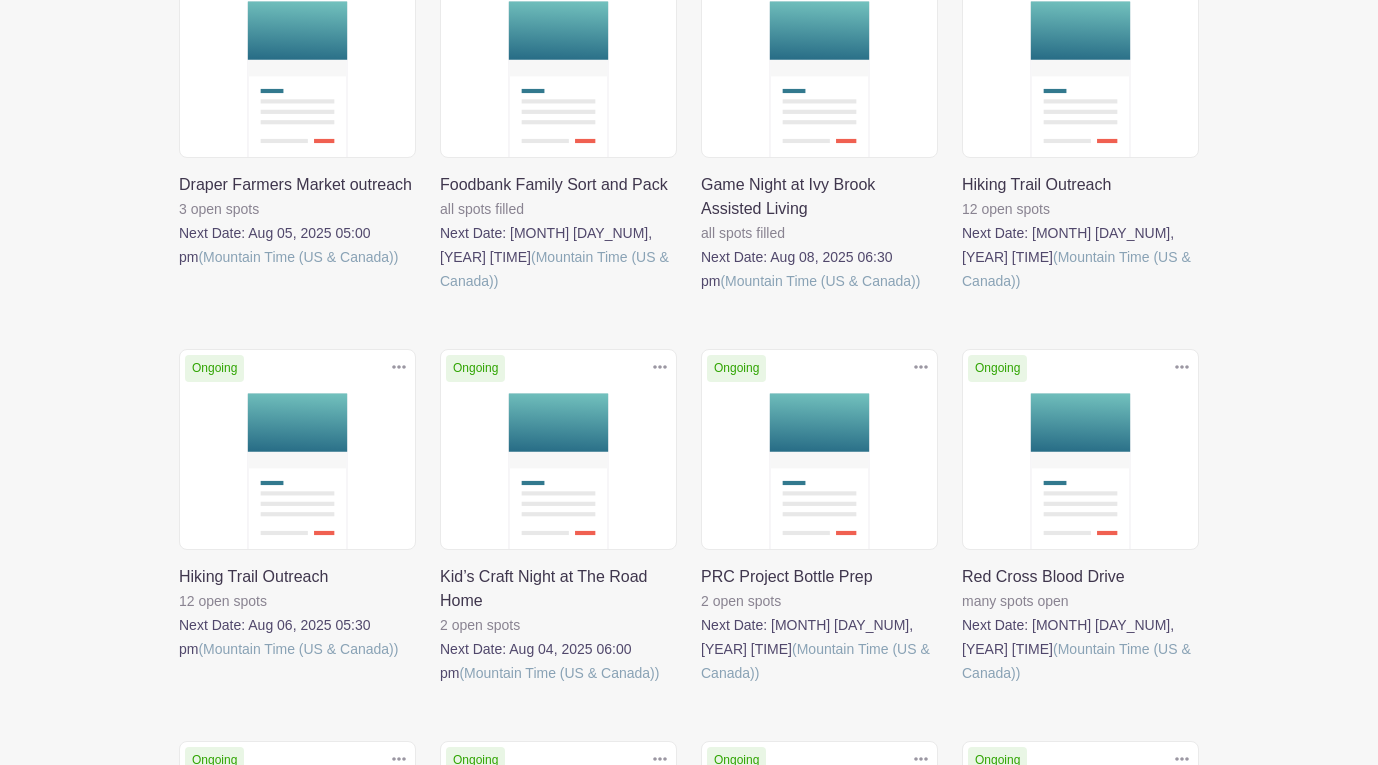 click at bounding box center [179, 661] 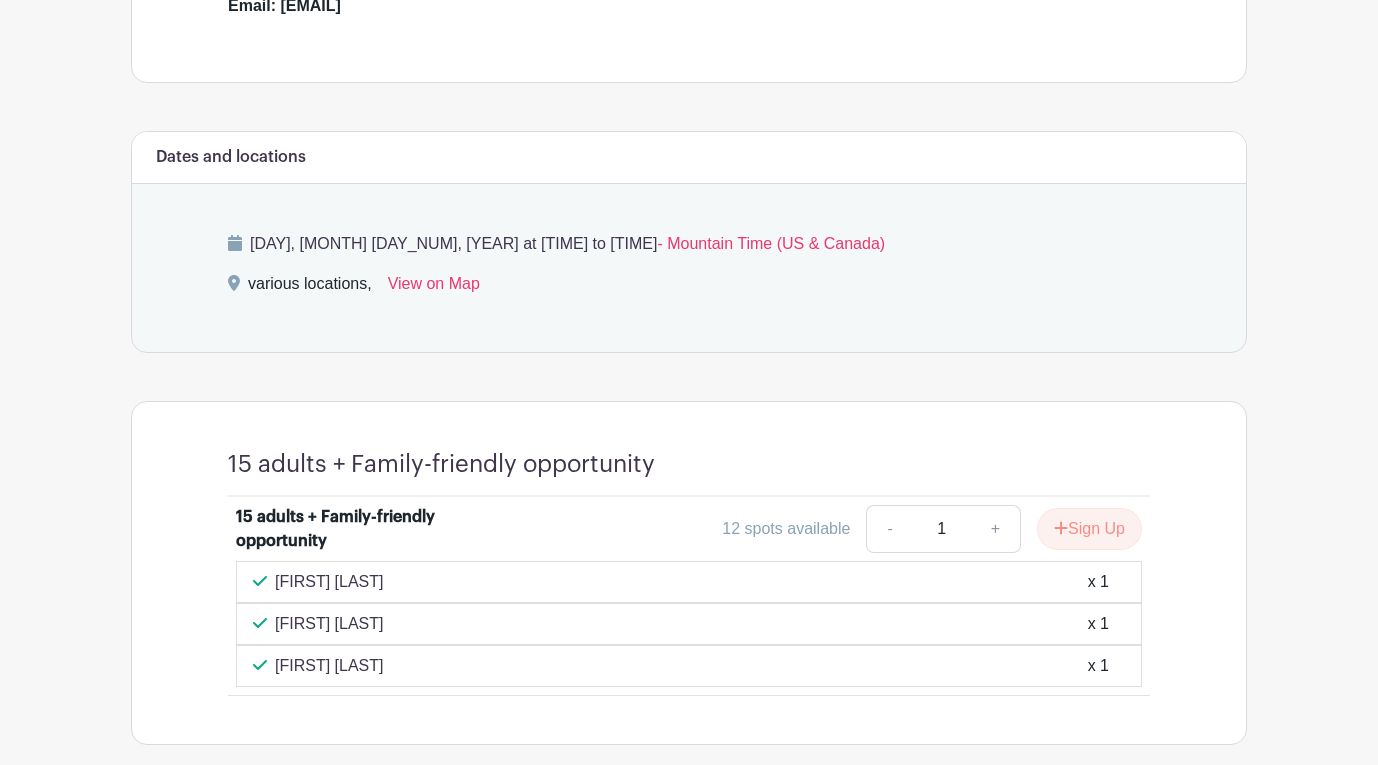 scroll, scrollTop: 829, scrollLeft: 0, axis: vertical 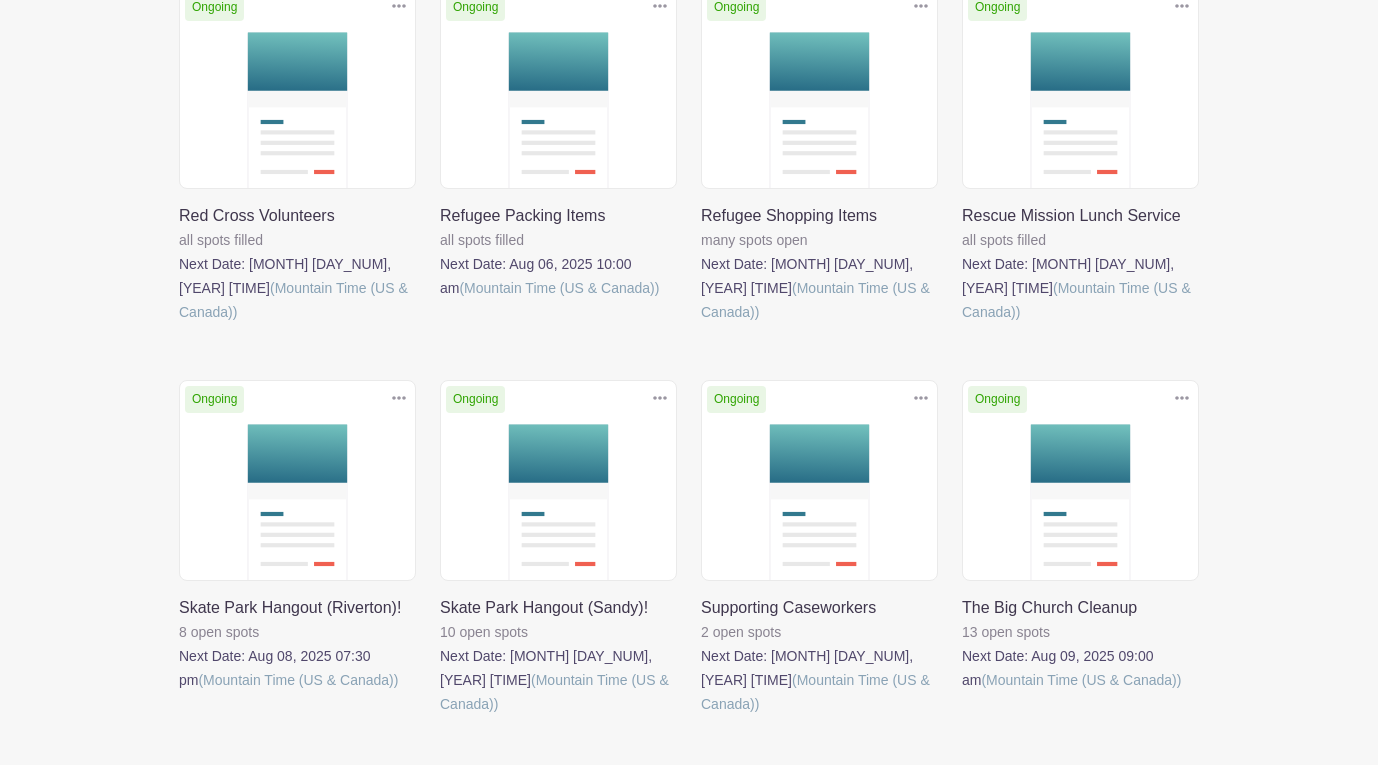 click at bounding box center [179, 324] 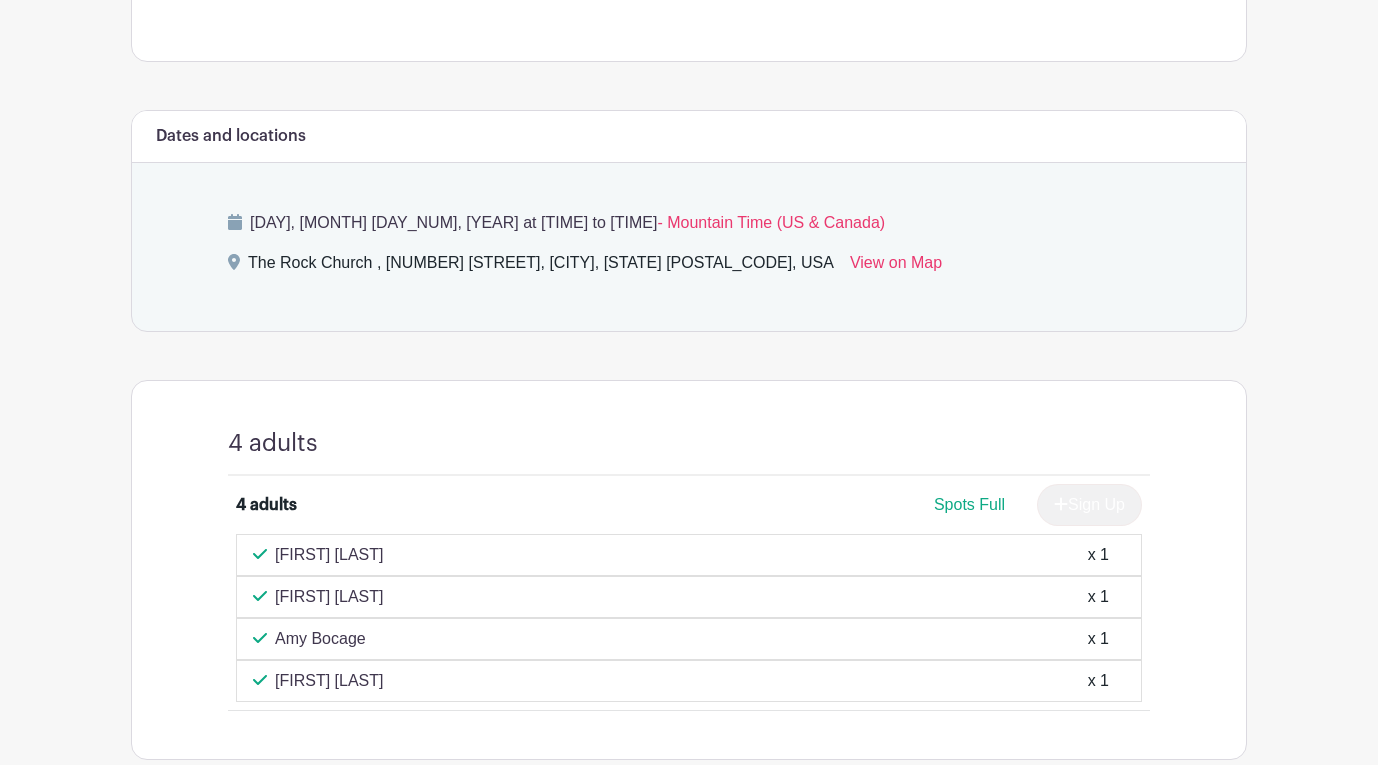 scroll, scrollTop: 827, scrollLeft: 0, axis: vertical 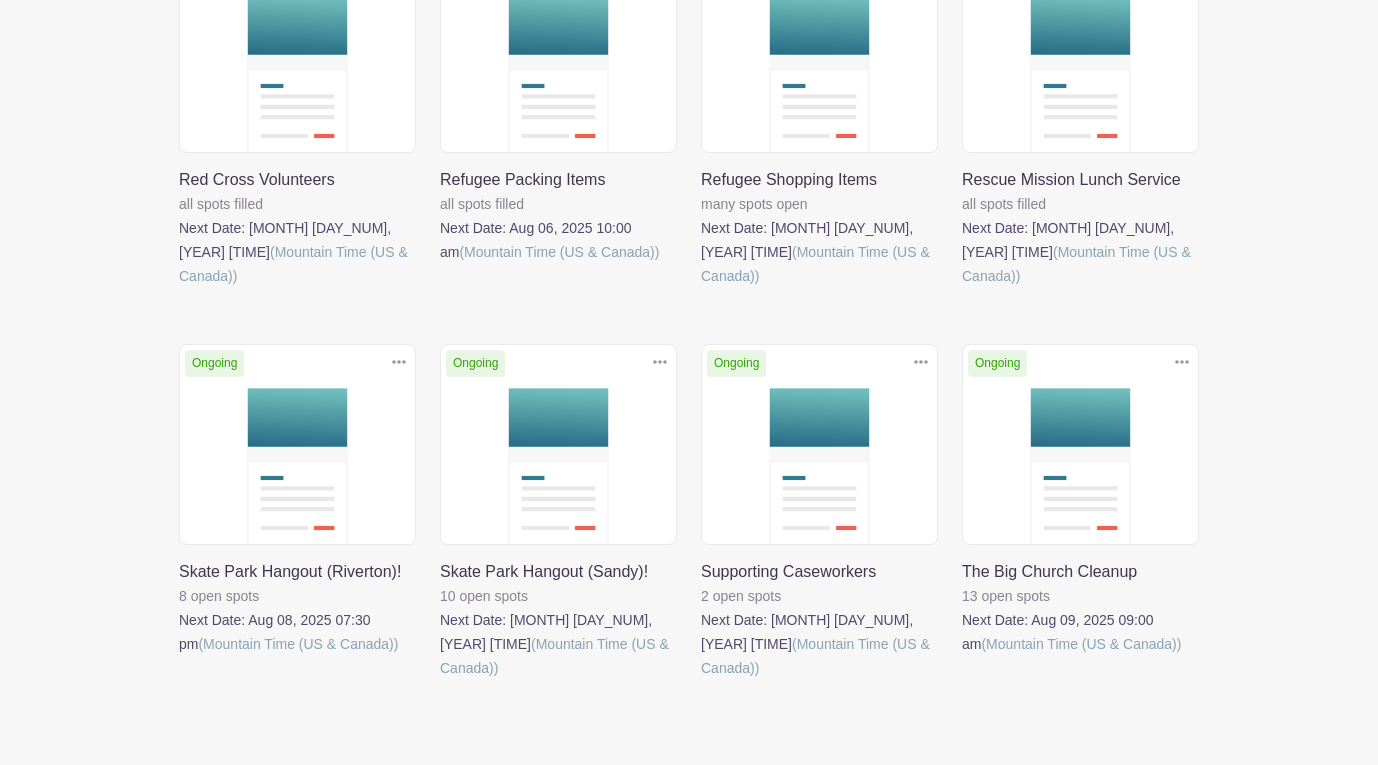 click at bounding box center [962, 656] 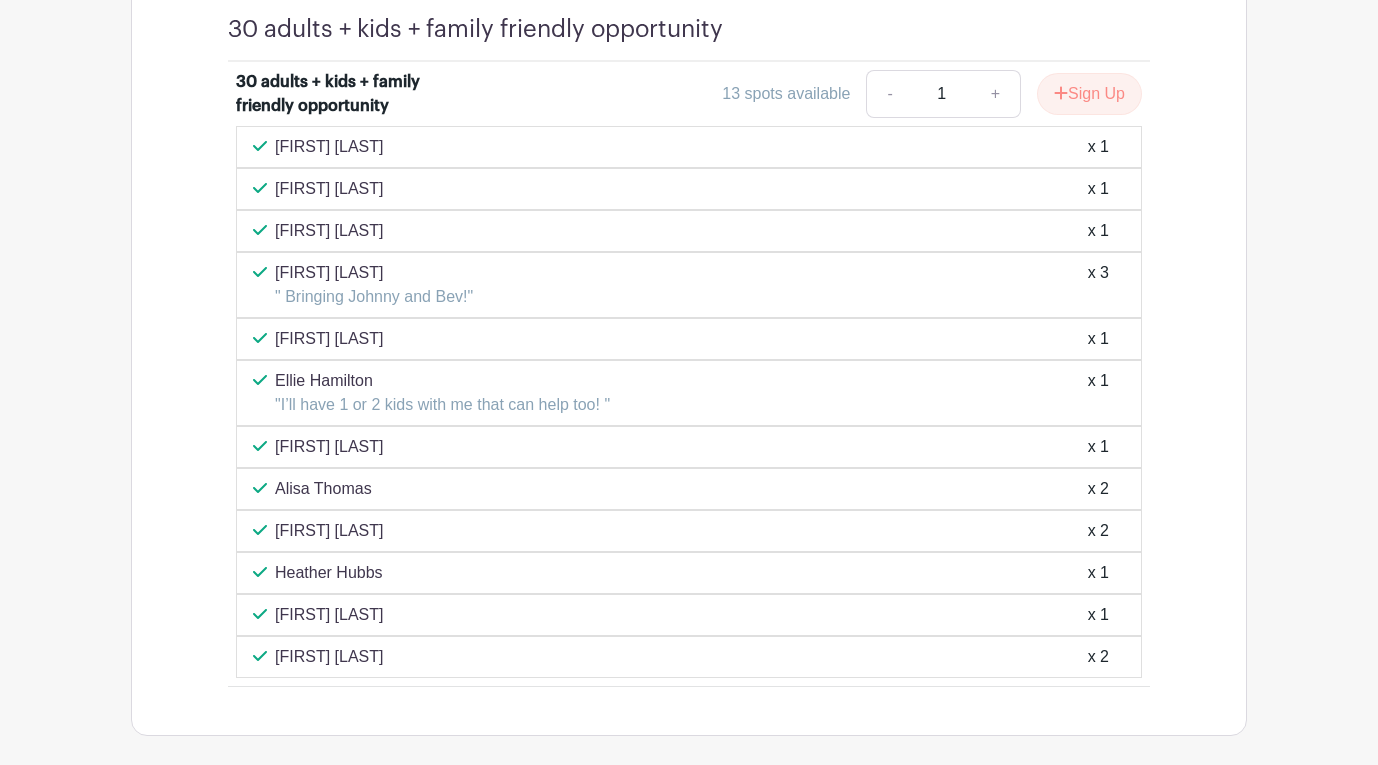 scroll, scrollTop: 1236, scrollLeft: 0, axis: vertical 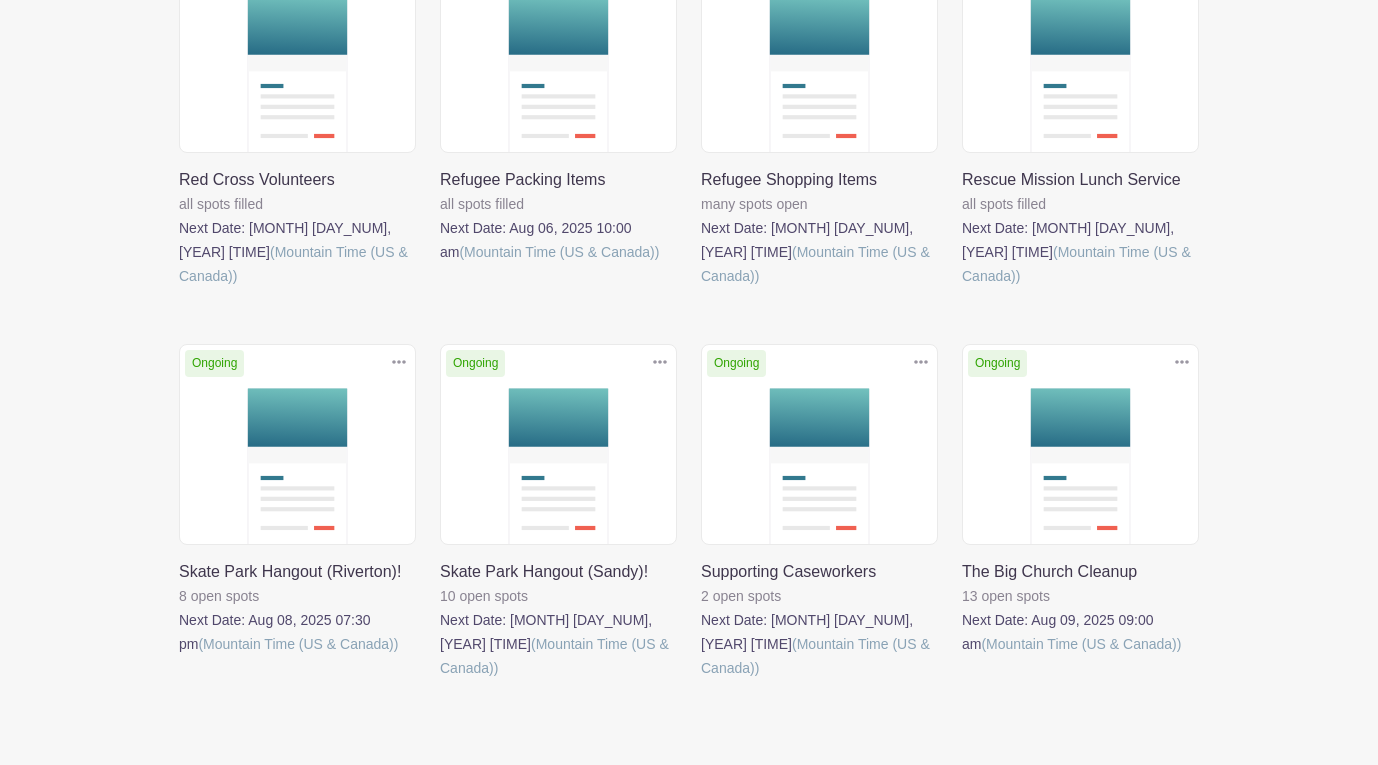 drag, startPoint x: 586, startPoint y: 484, endPoint x: 604, endPoint y: 475, distance: 20.12461 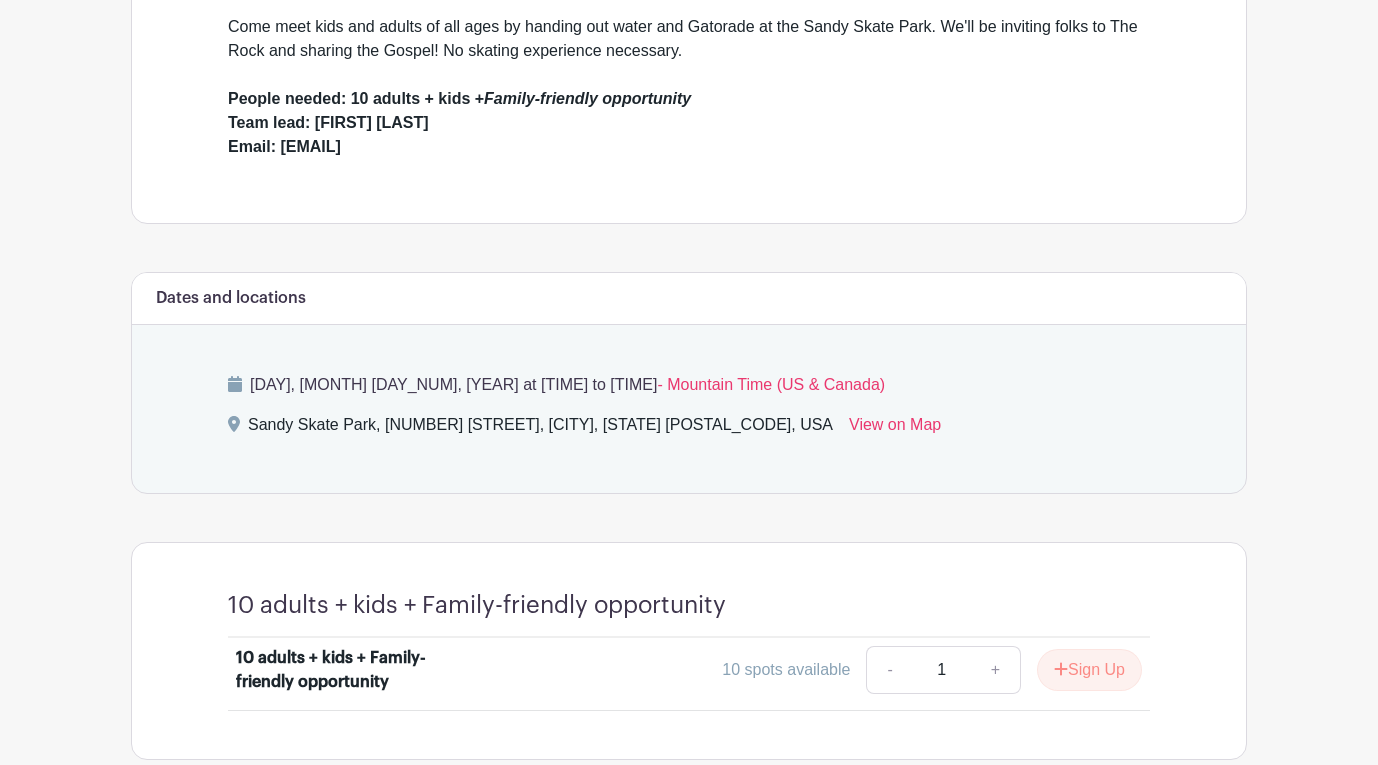 scroll, scrollTop: 403, scrollLeft: 0, axis: vertical 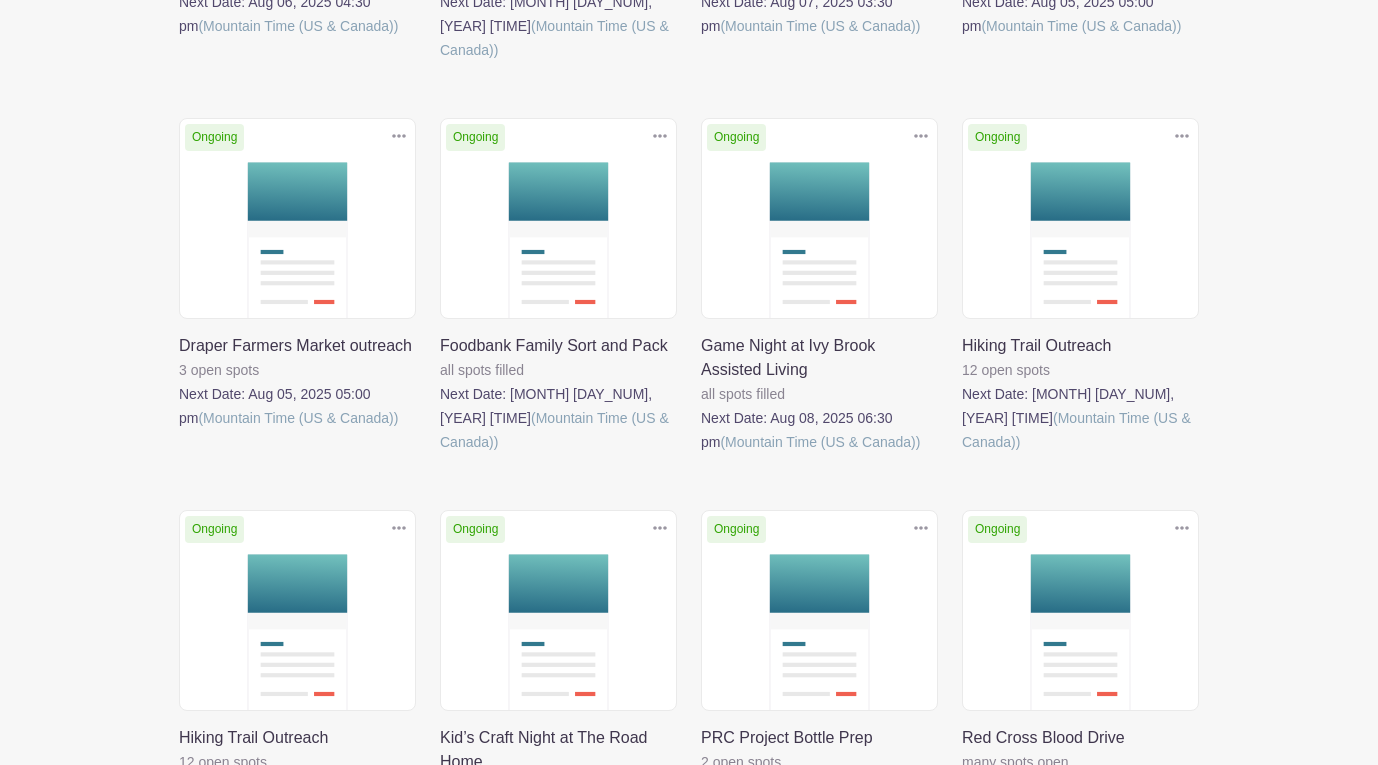 click at bounding box center (179, 430) 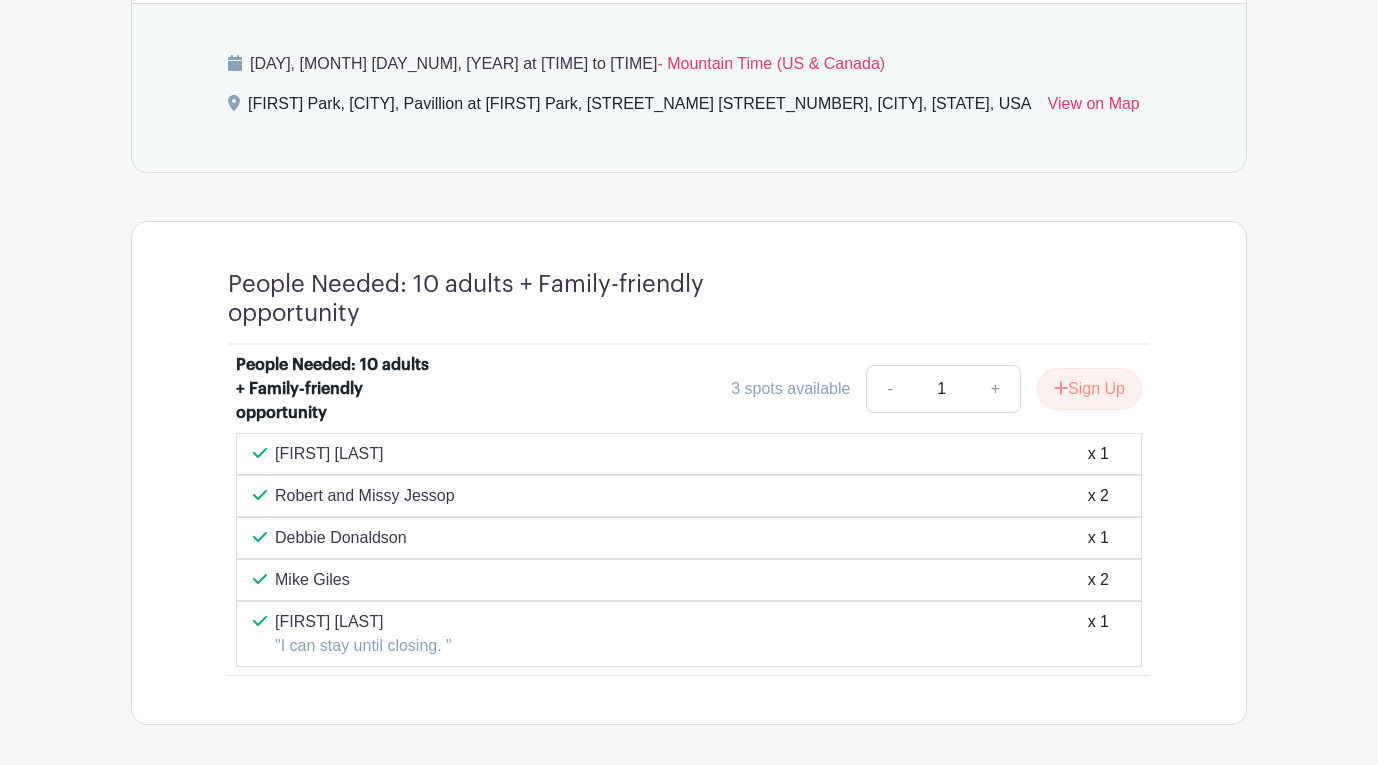 scroll, scrollTop: 1069, scrollLeft: 0, axis: vertical 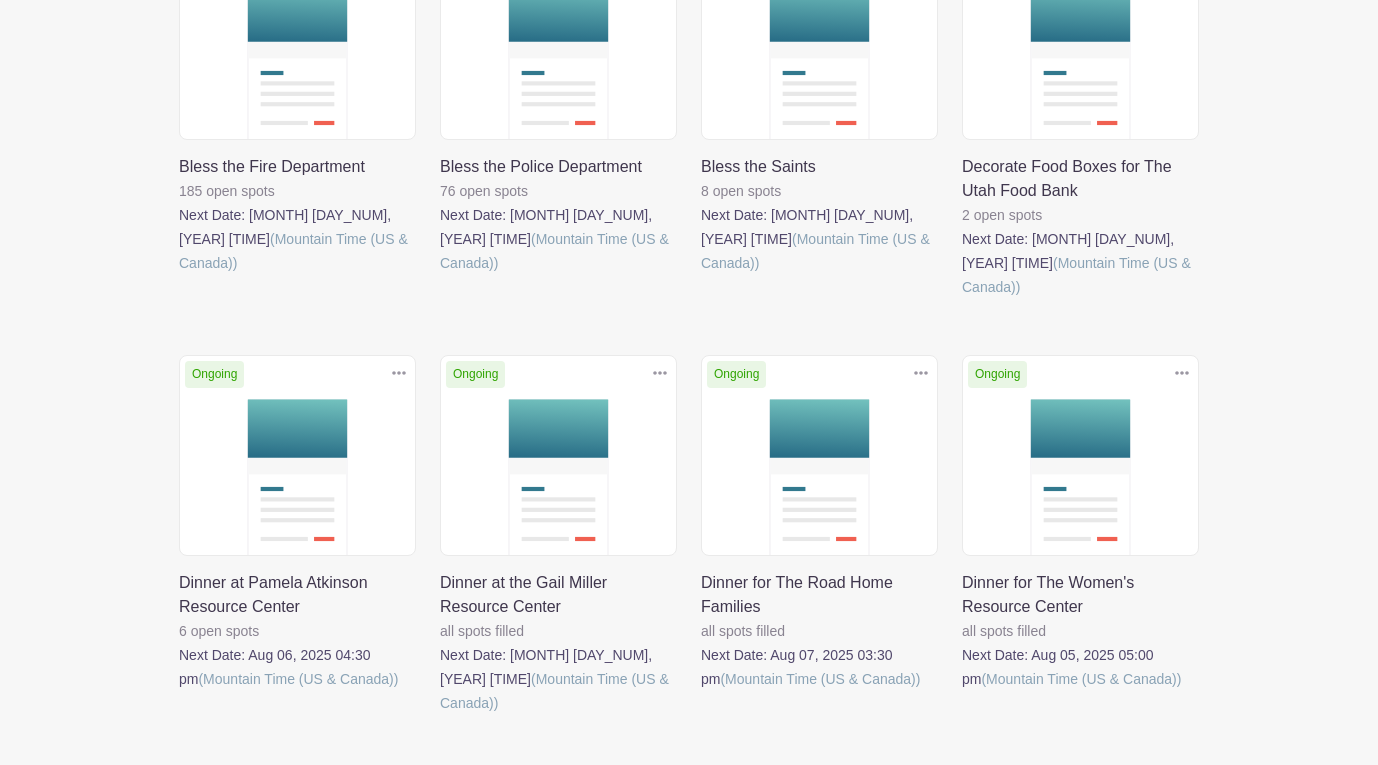 click at bounding box center [440, 275] 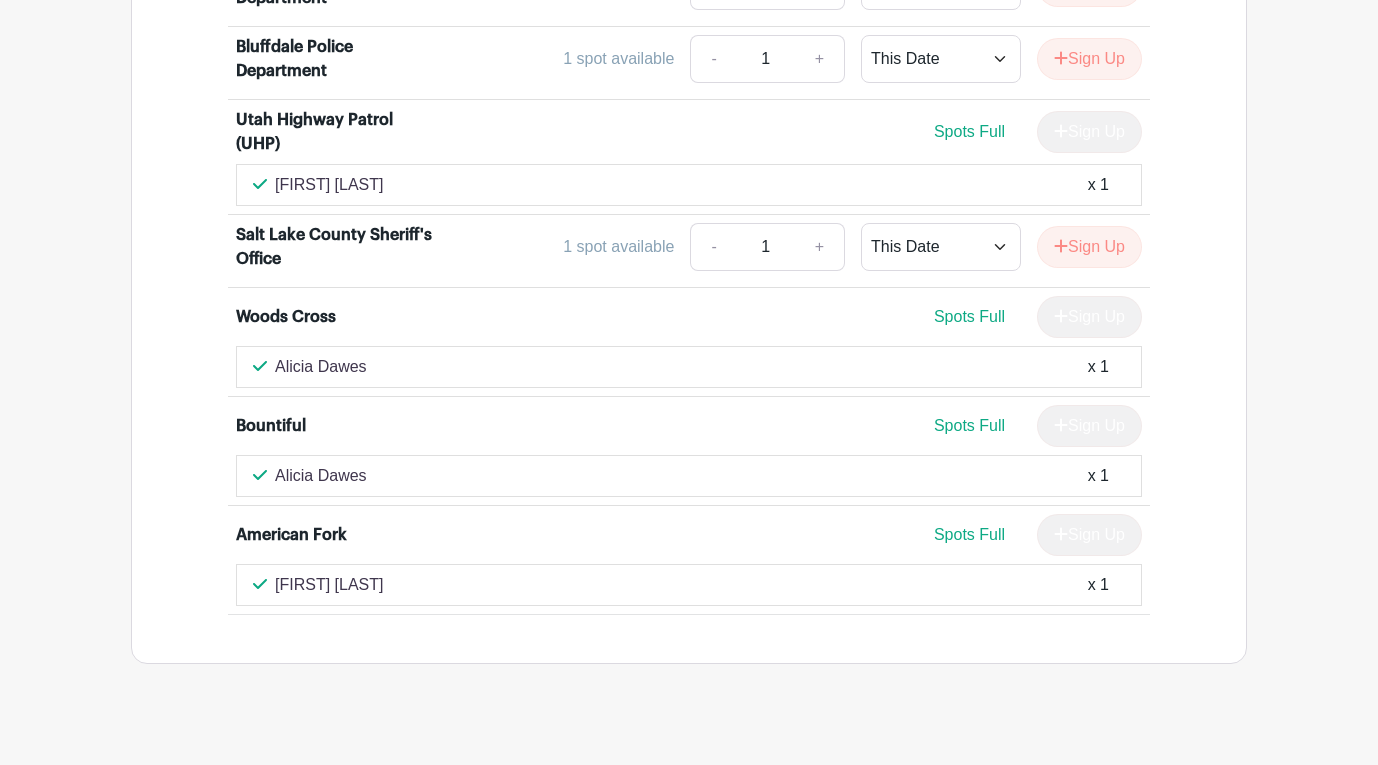 scroll, scrollTop: 2571, scrollLeft: 0, axis: vertical 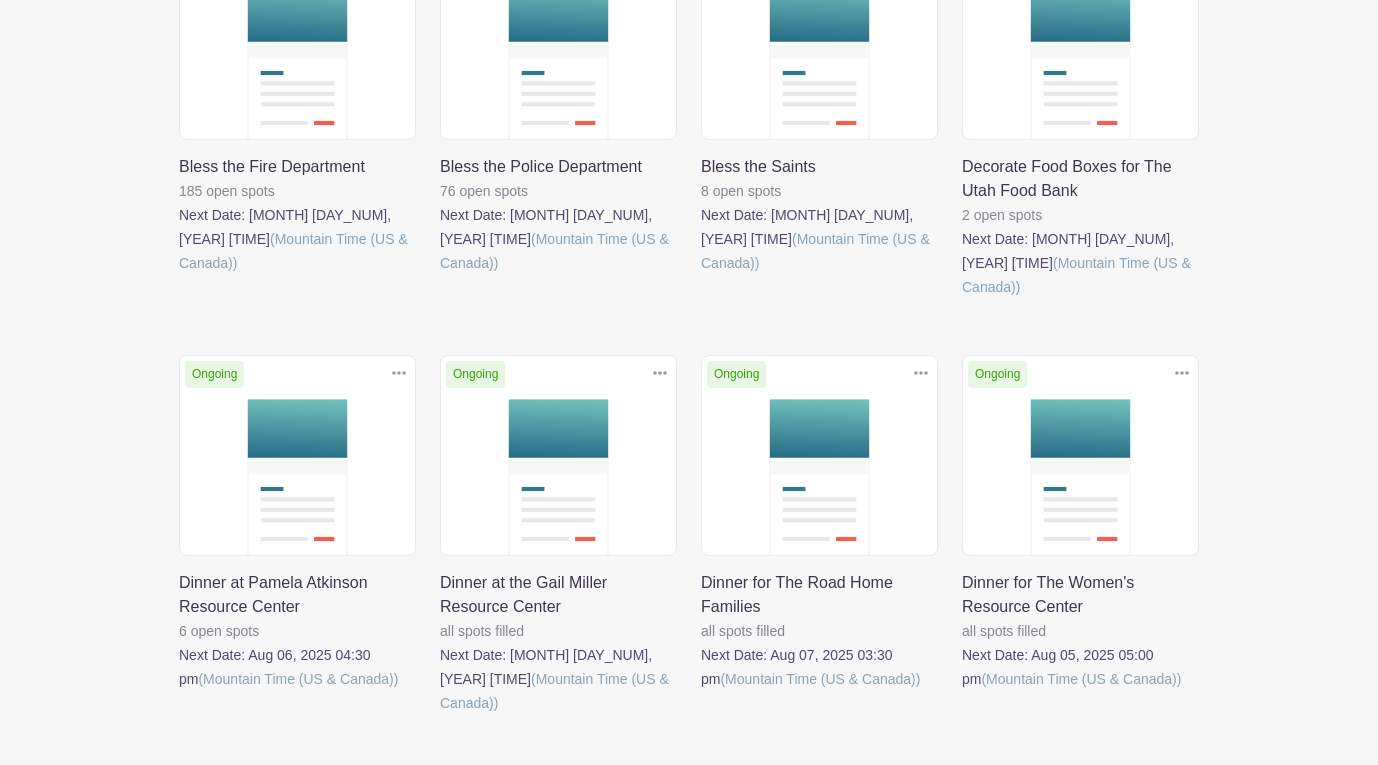 click at bounding box center [962, 691] 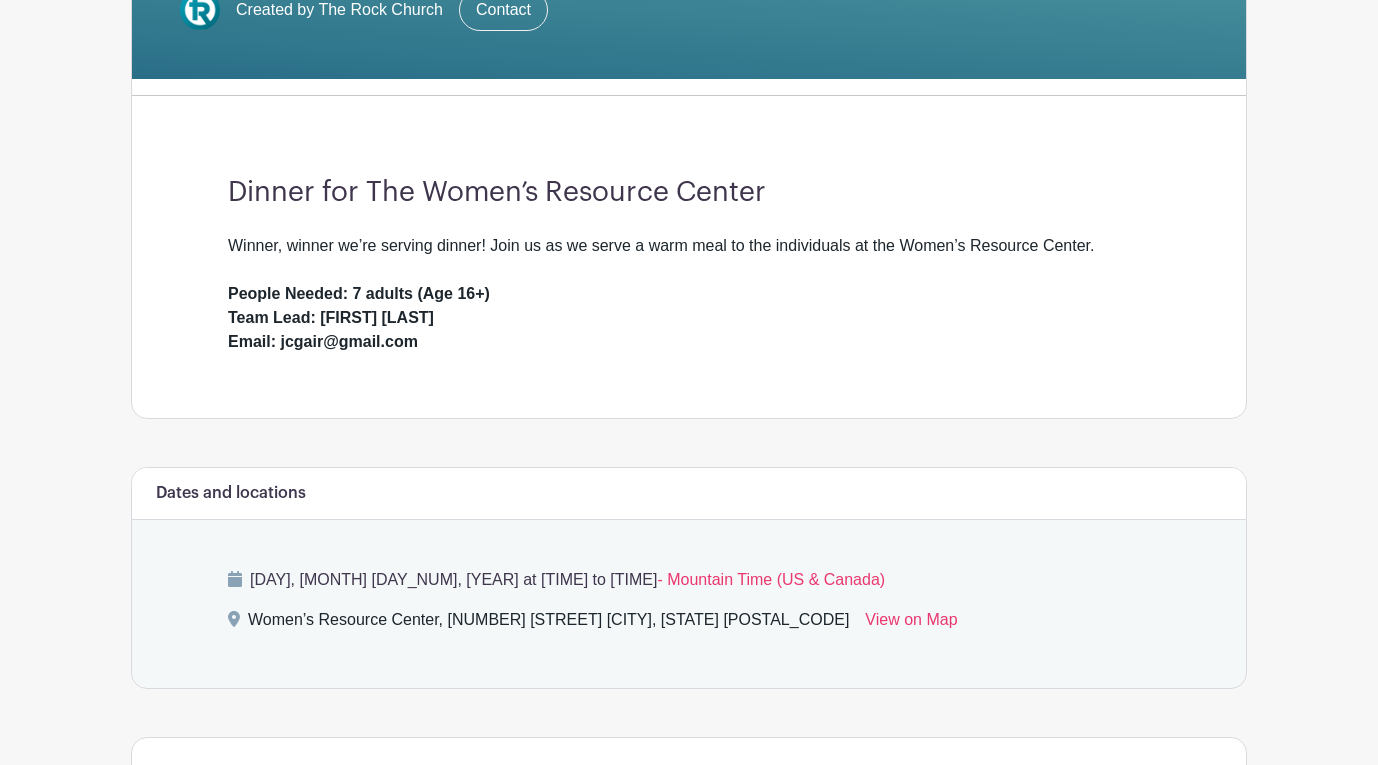 scroll, scrollTop: 987, scrollLeft: 0, axis: vertical 